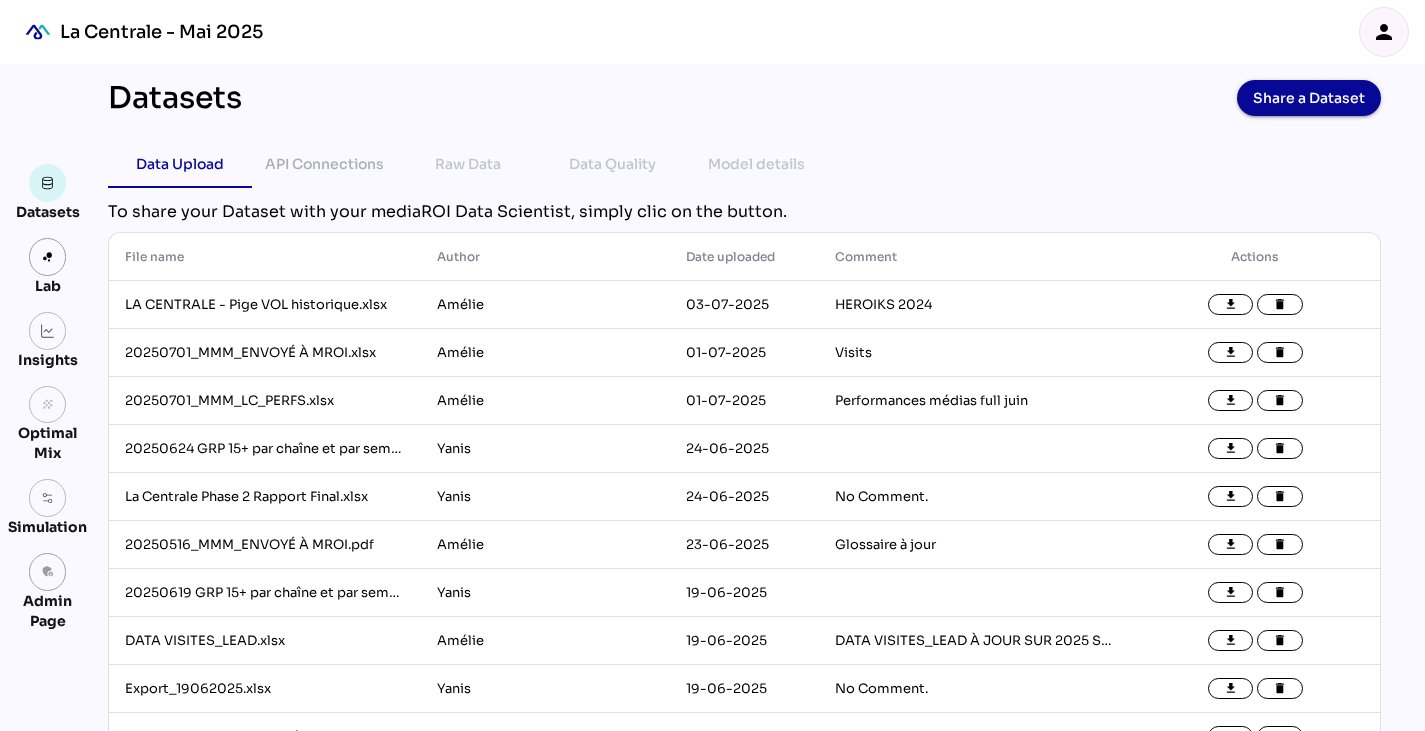 scroll, scrollTop: 0, scrollLeft: 0, axis: both 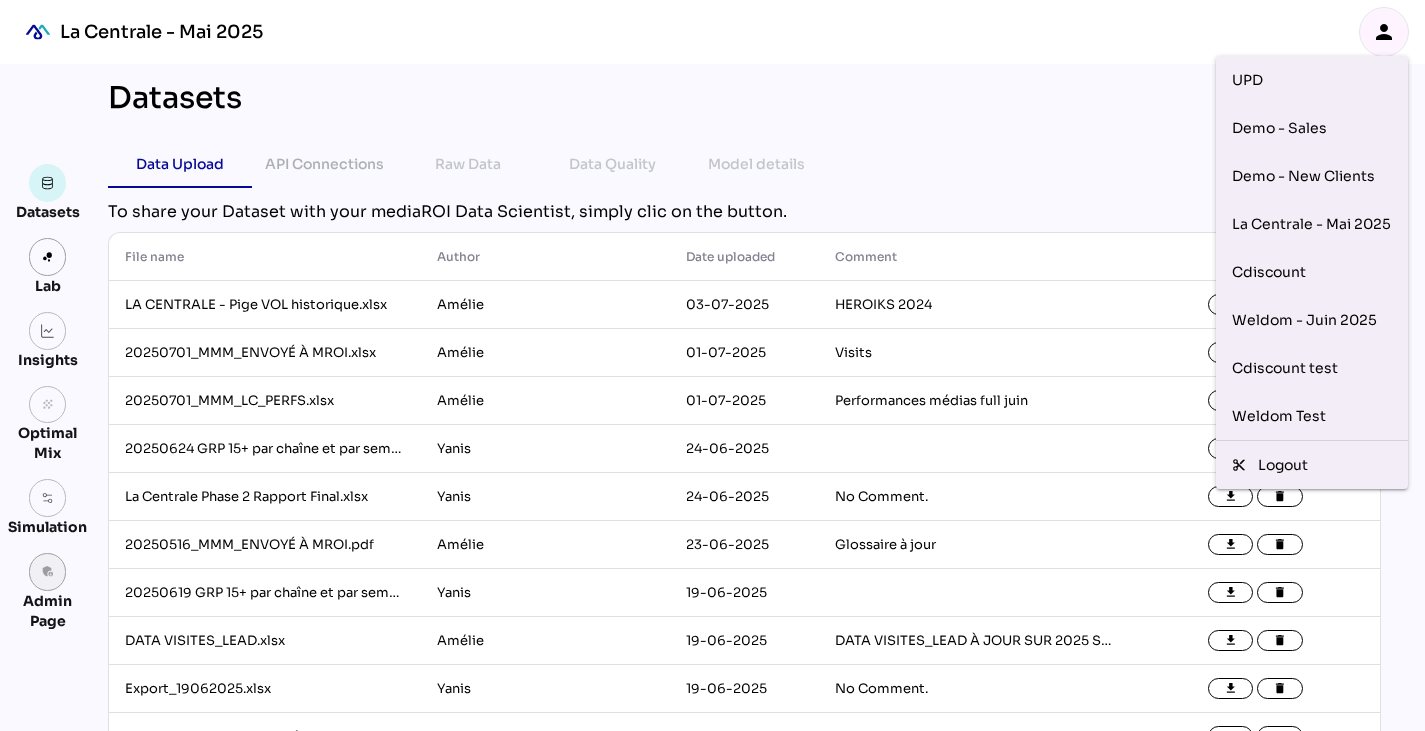 click on "admin_panel_settings" at bounding box center (48, 572) 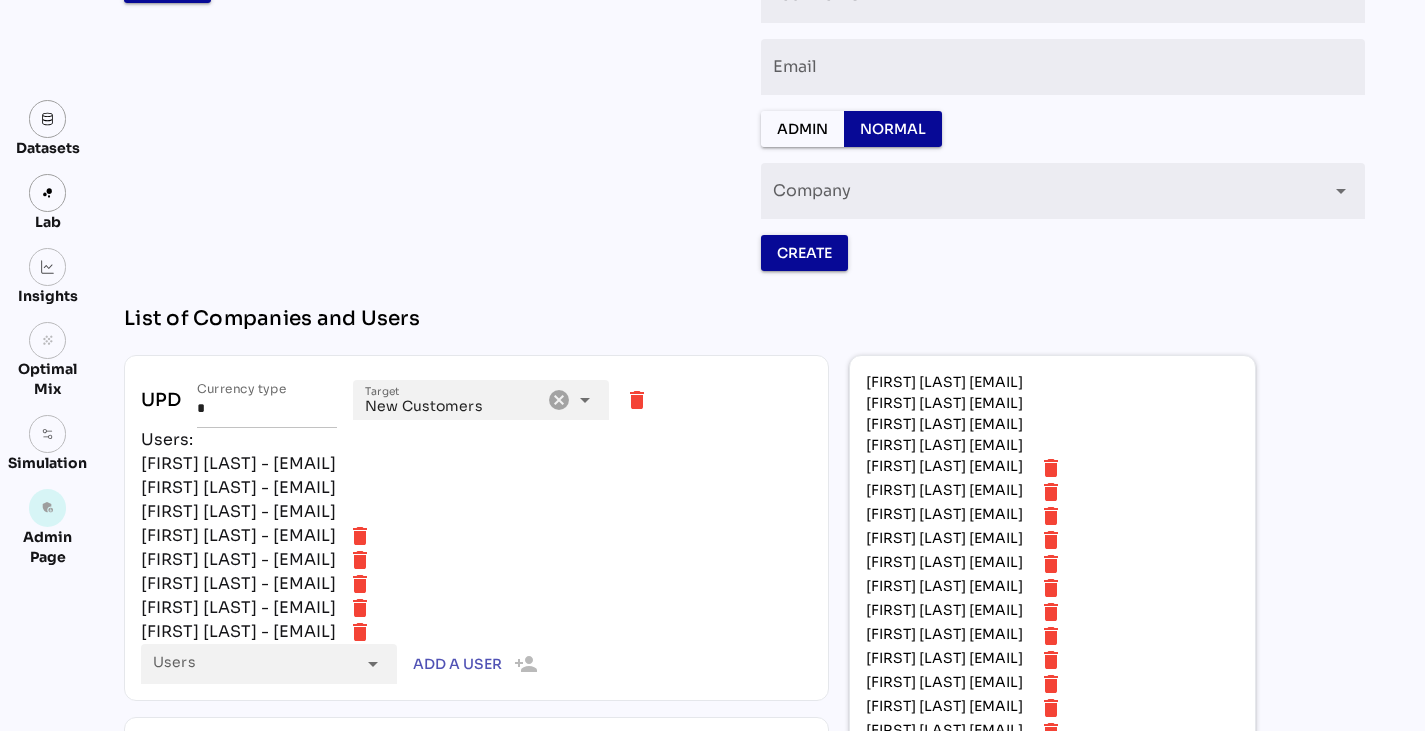 scroll, scrollTop: 0, scrollLeft: 0, axis: both 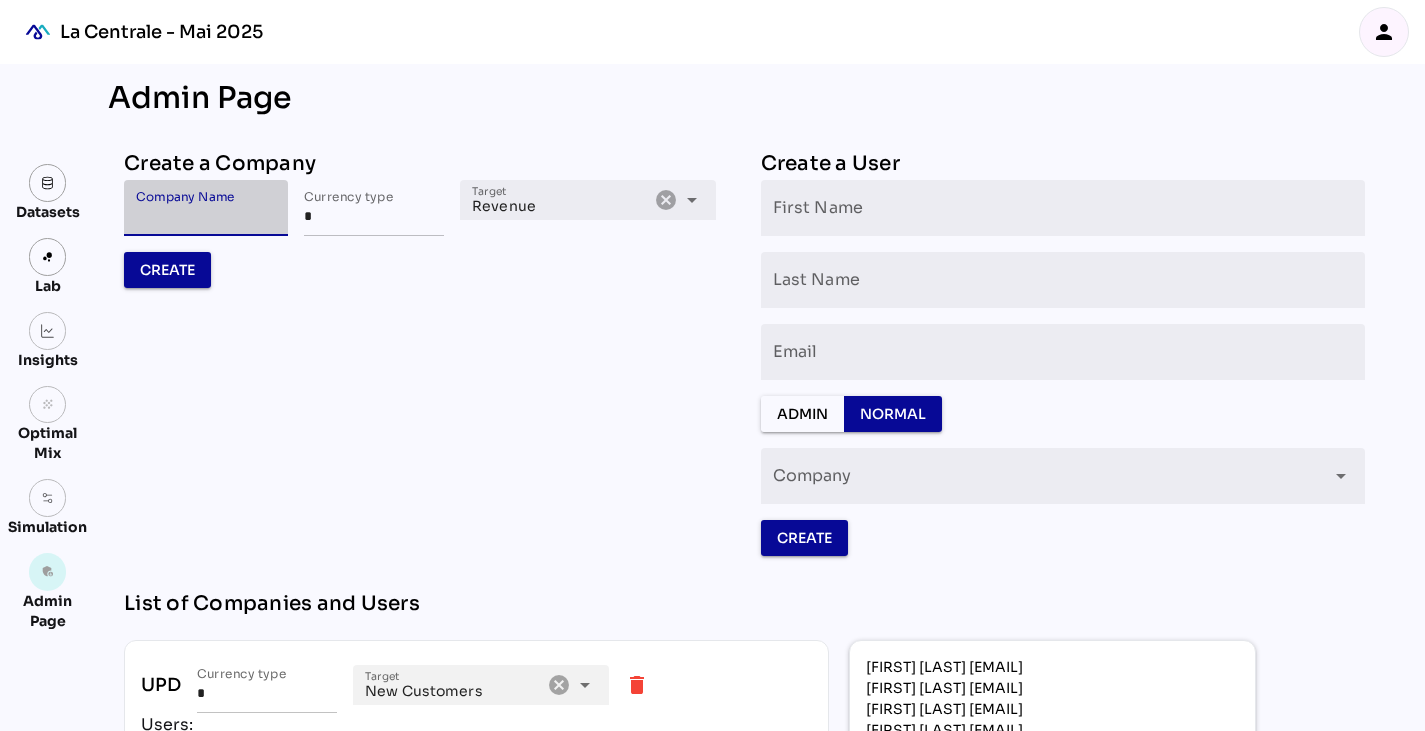 click on "Company Name" at bounding box center (206, 208) 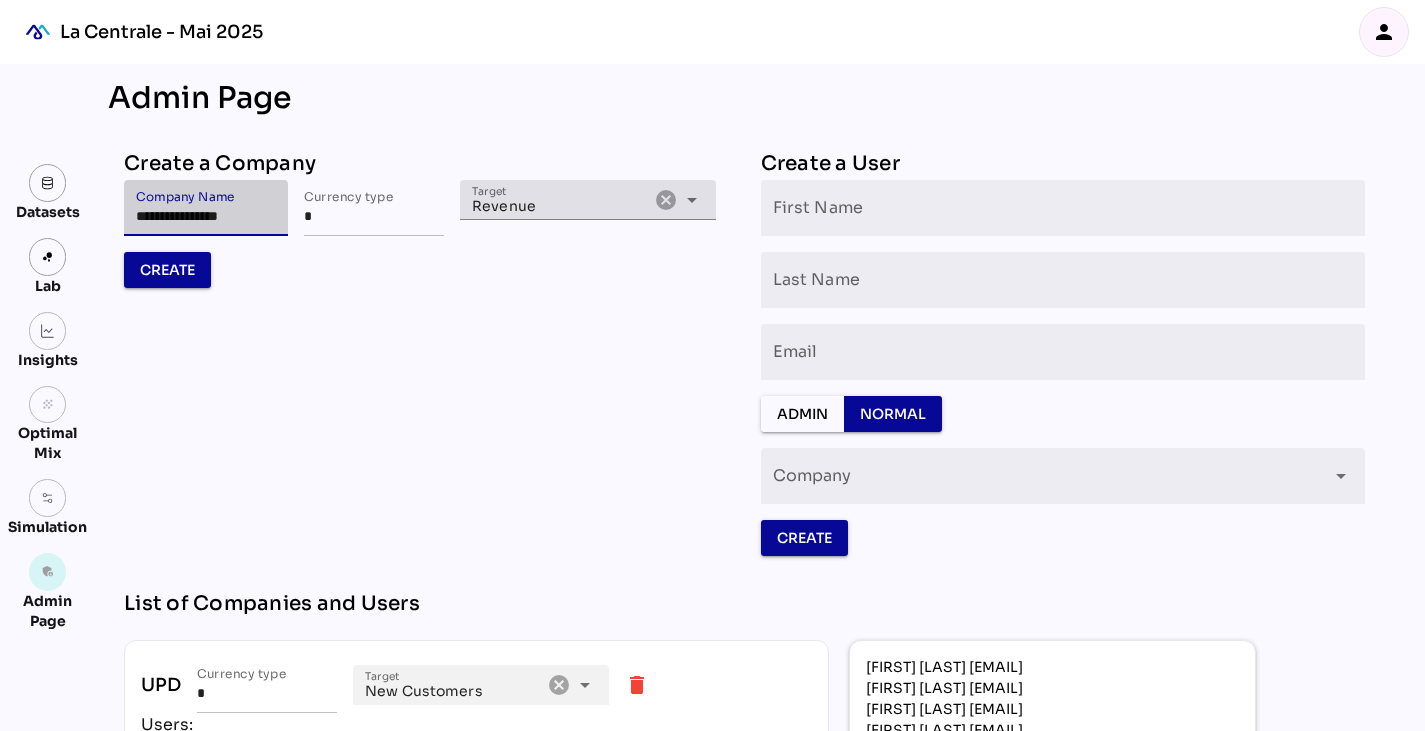 type on "**********" 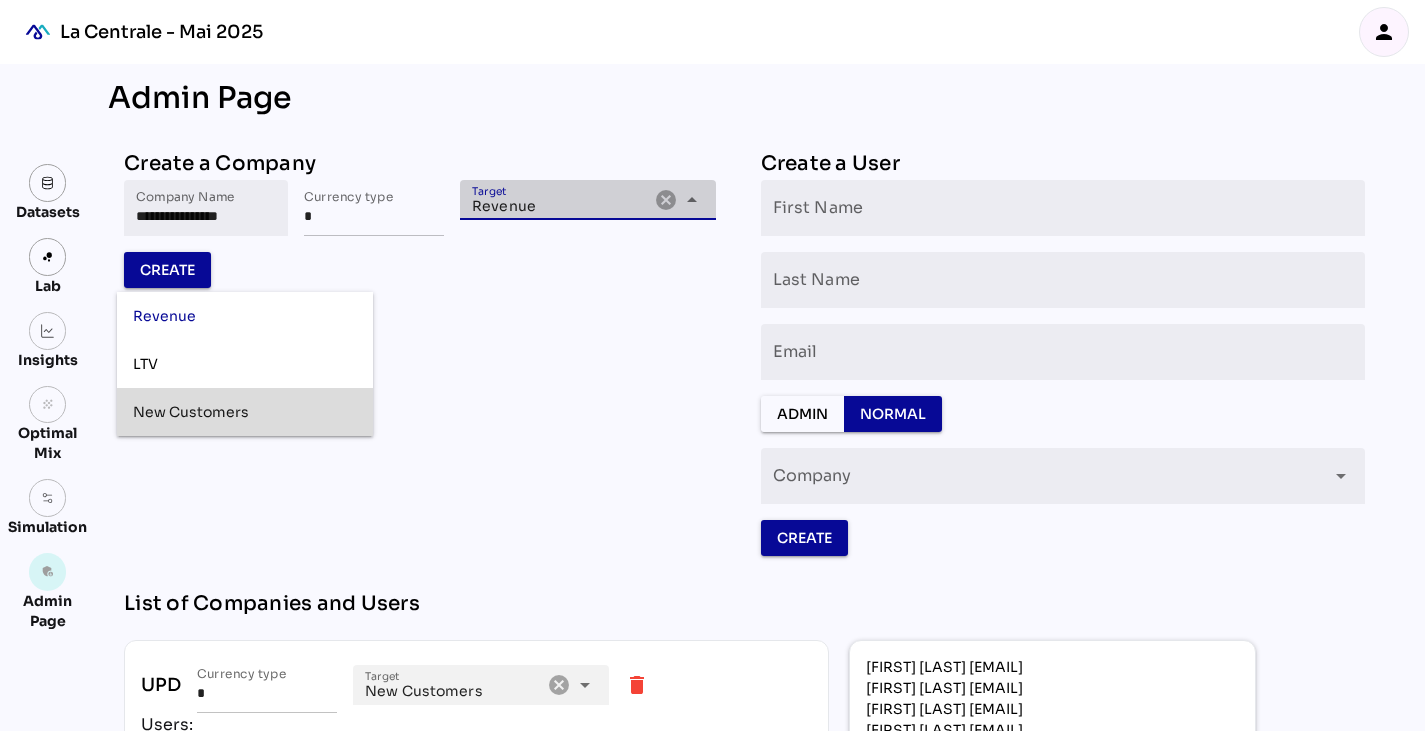 click on "New Customers" at bounding box center (245, 412) 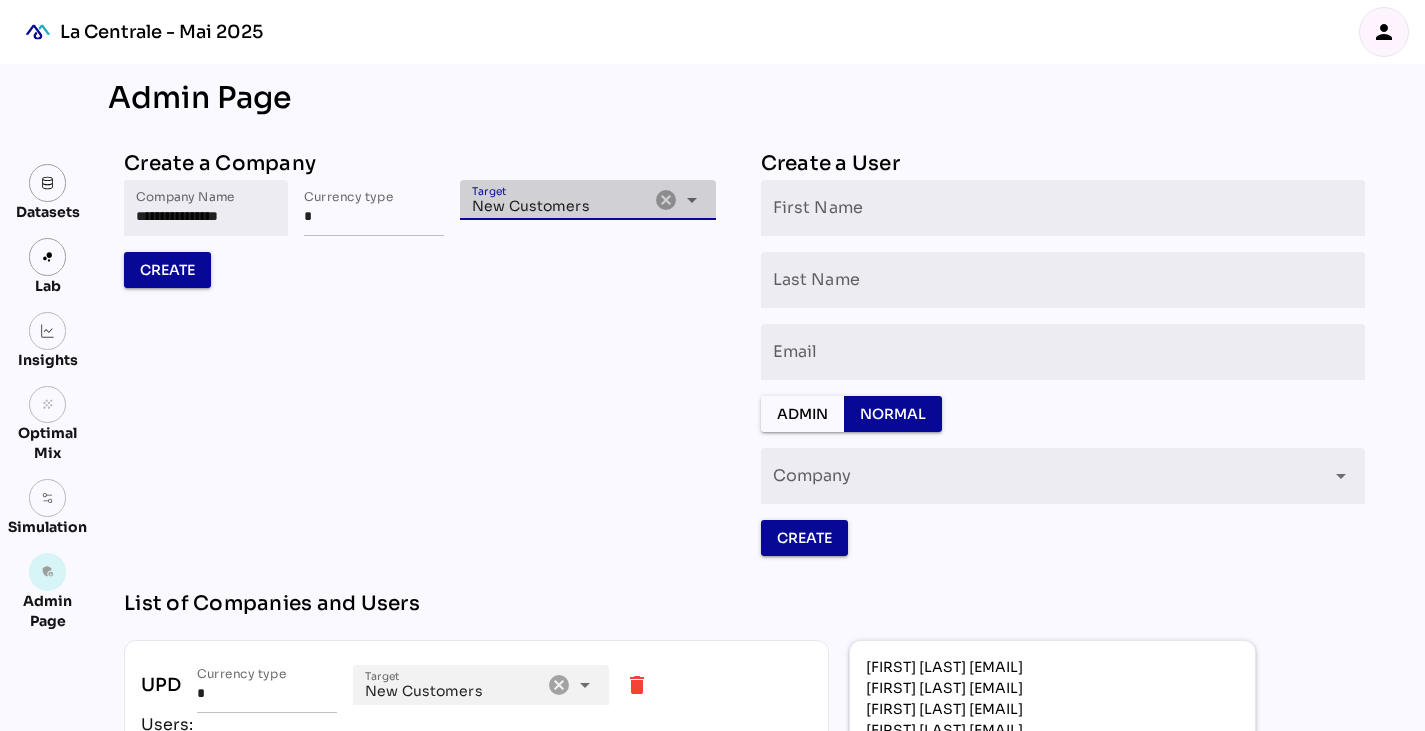 scroll, scrollTop: 0, scrollLeft: 0, axis: both 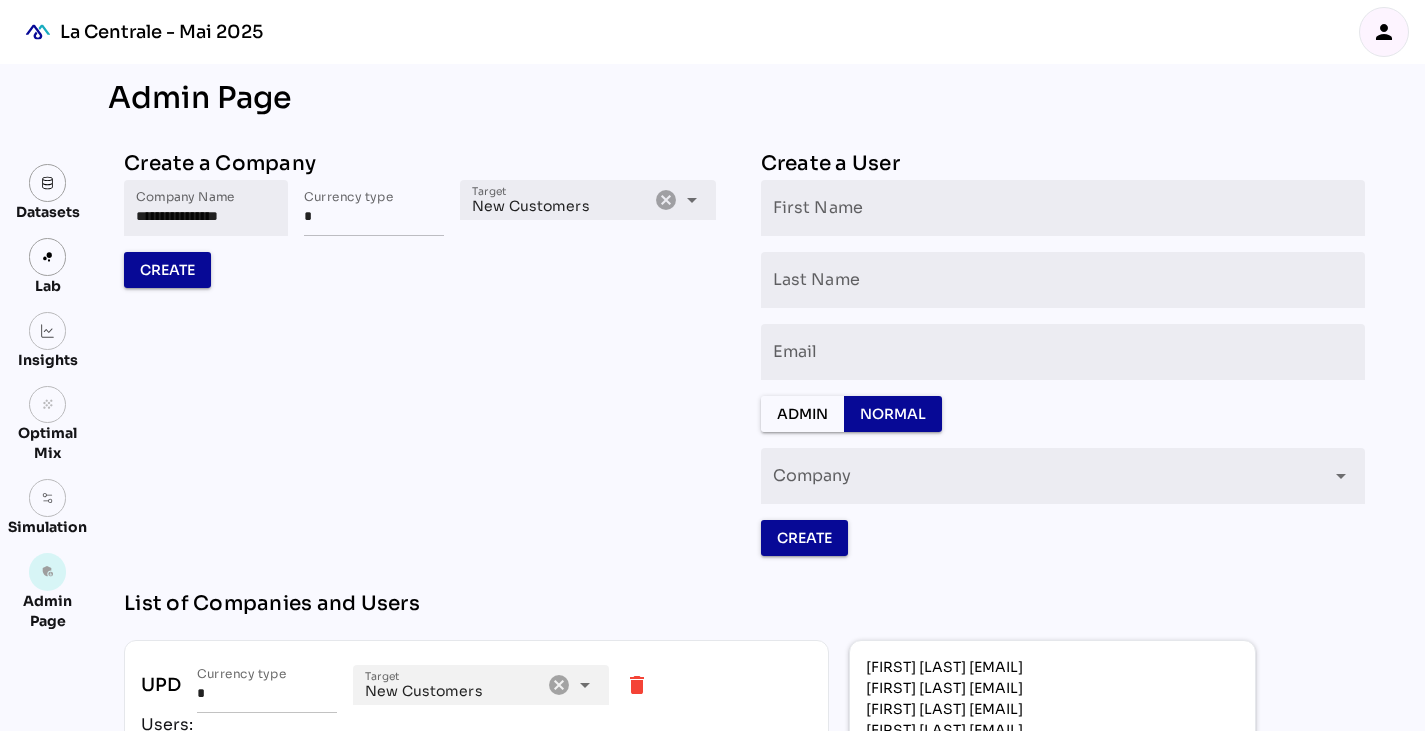 click on "**********" at bounding box center [426, 352] 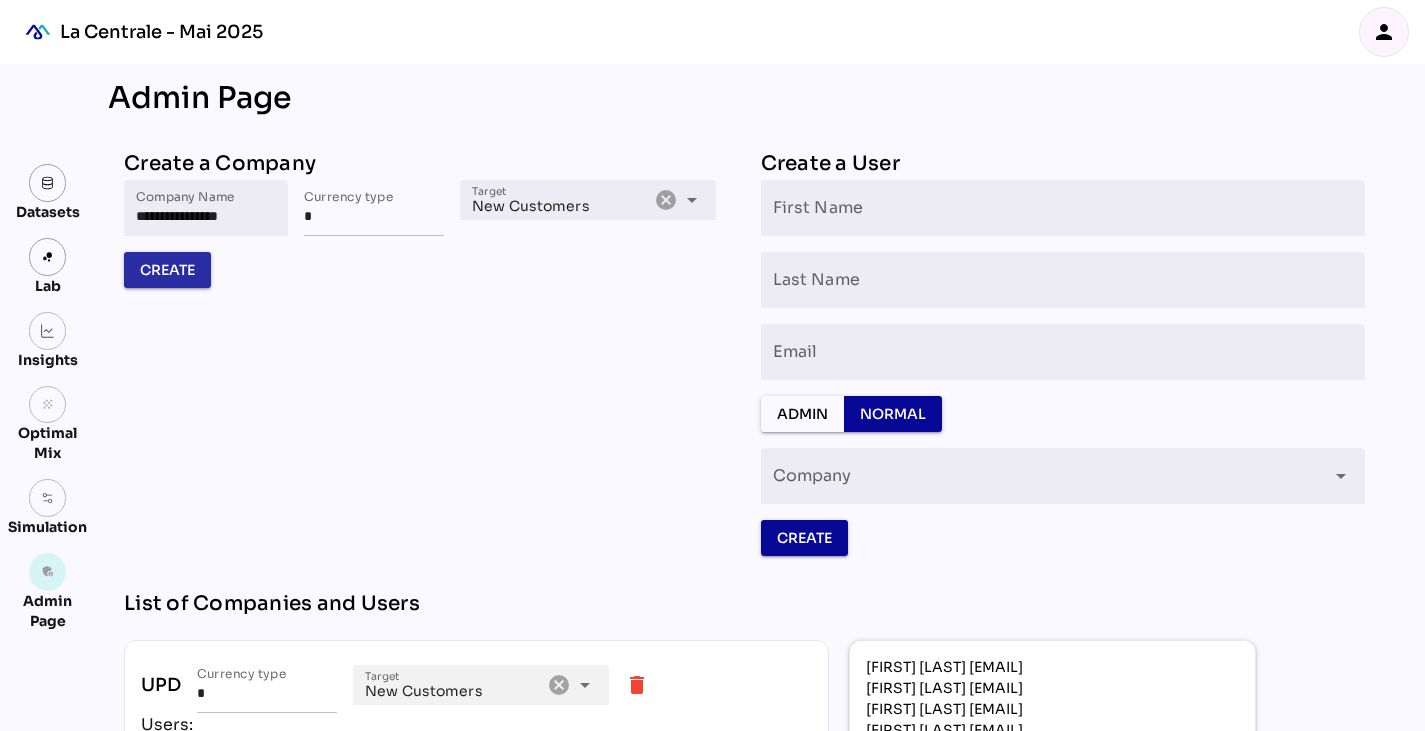click on "Create" at bounding box center (167, 270) 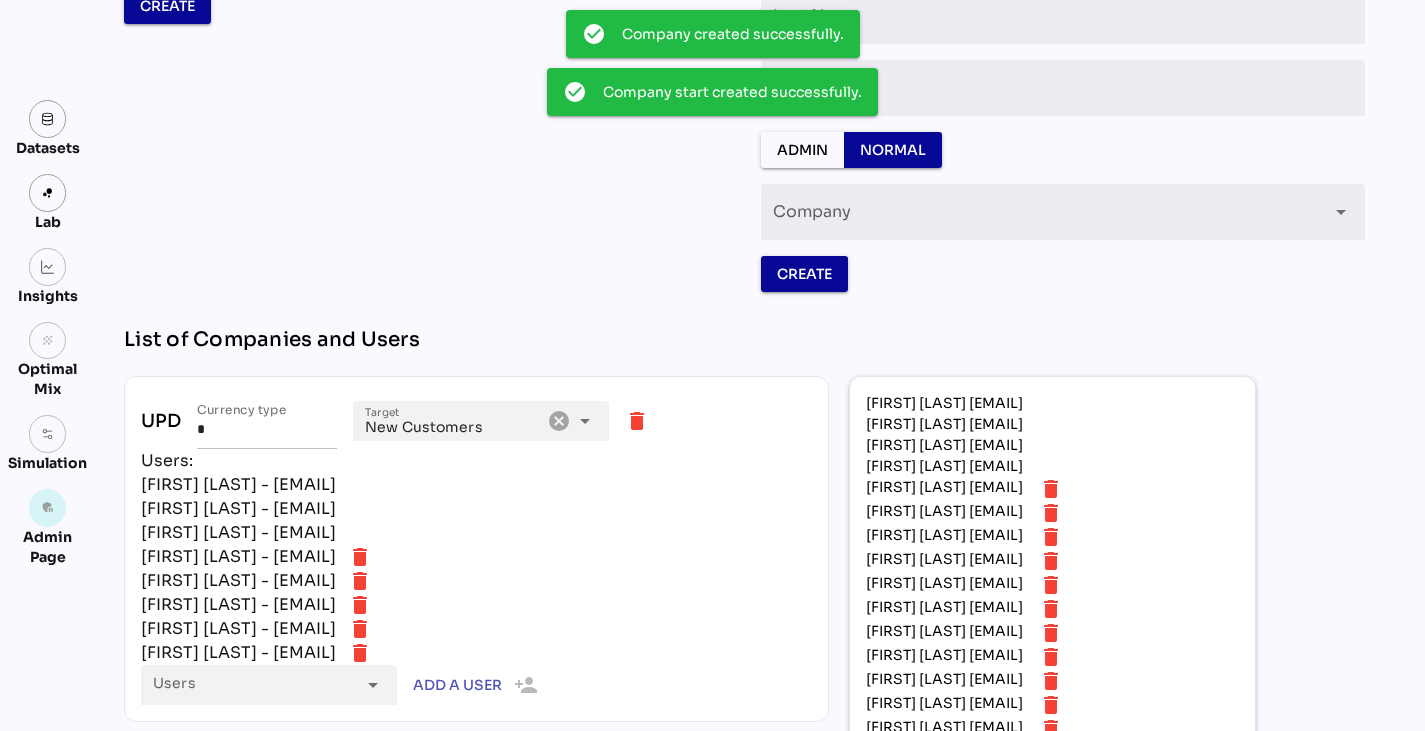 scroll, scrollTop: 0, scrollLeft: 0, axis: both 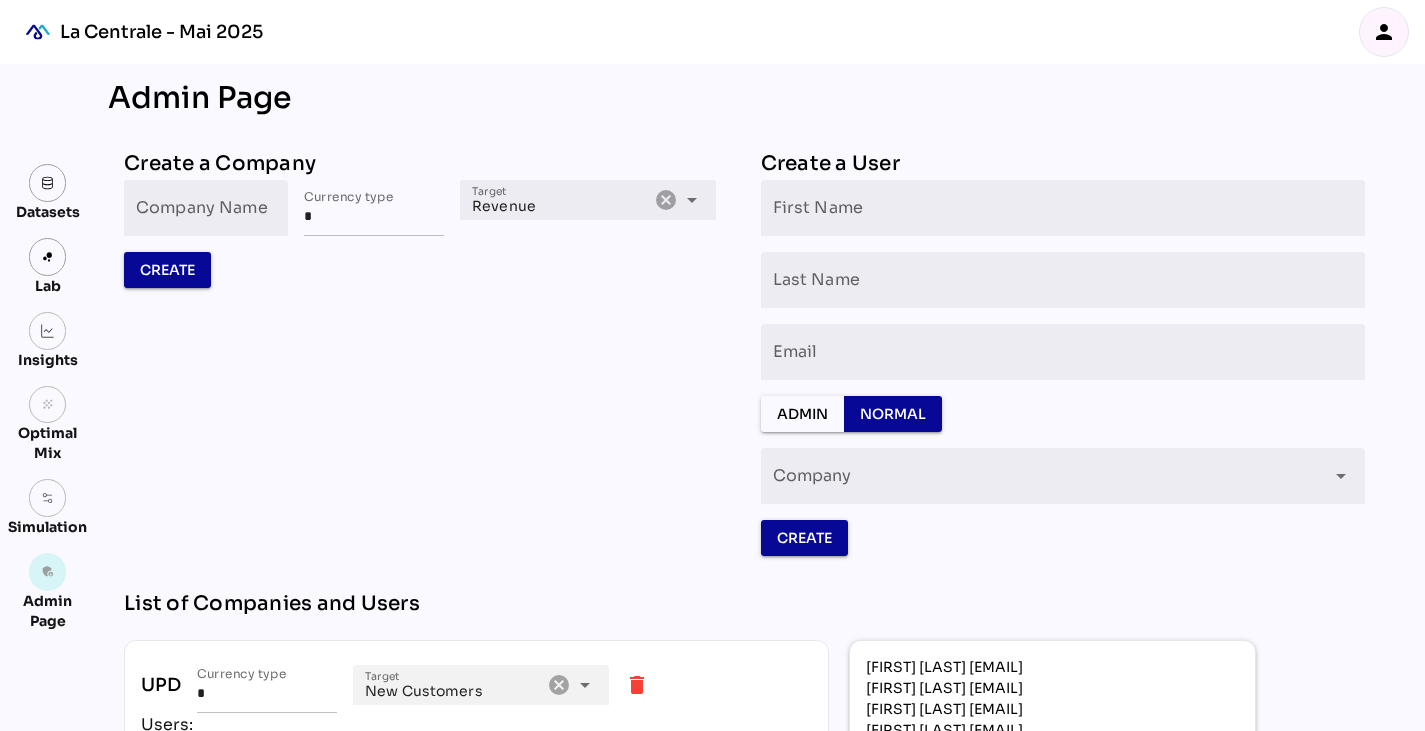click on "person" at bounding box center (1384, 32) 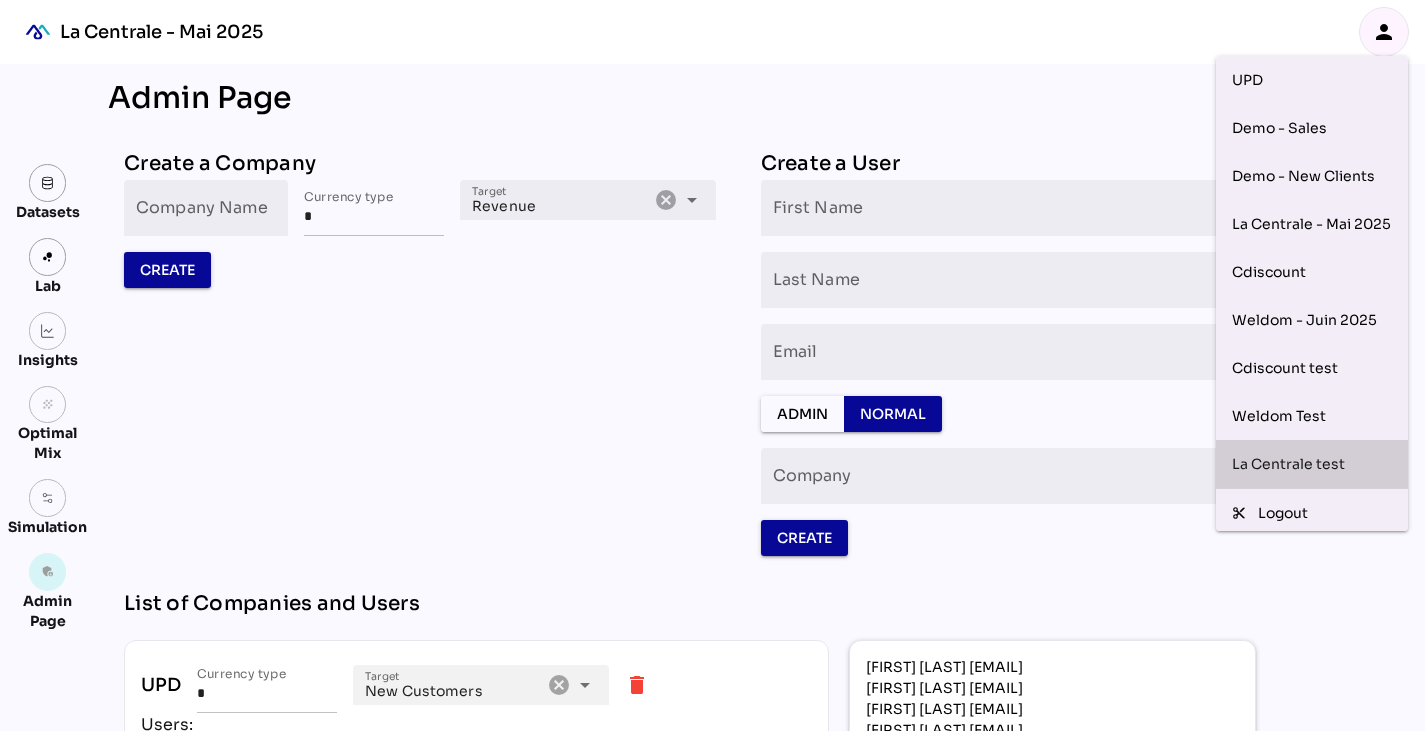 click on "La Centrale test" at bounding box center (1312, 464) 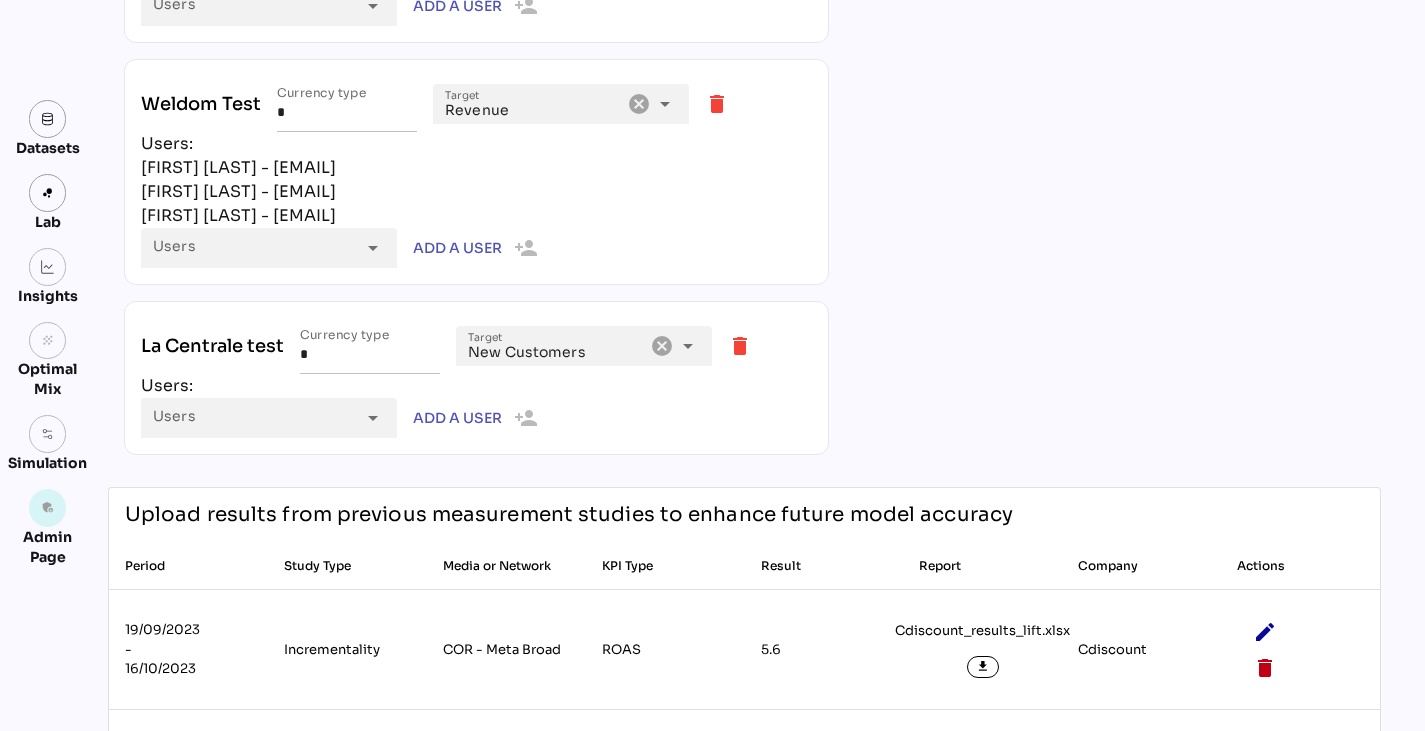 scroll, scrollTop: 3041, scrollLeft: 0, axis: vertical 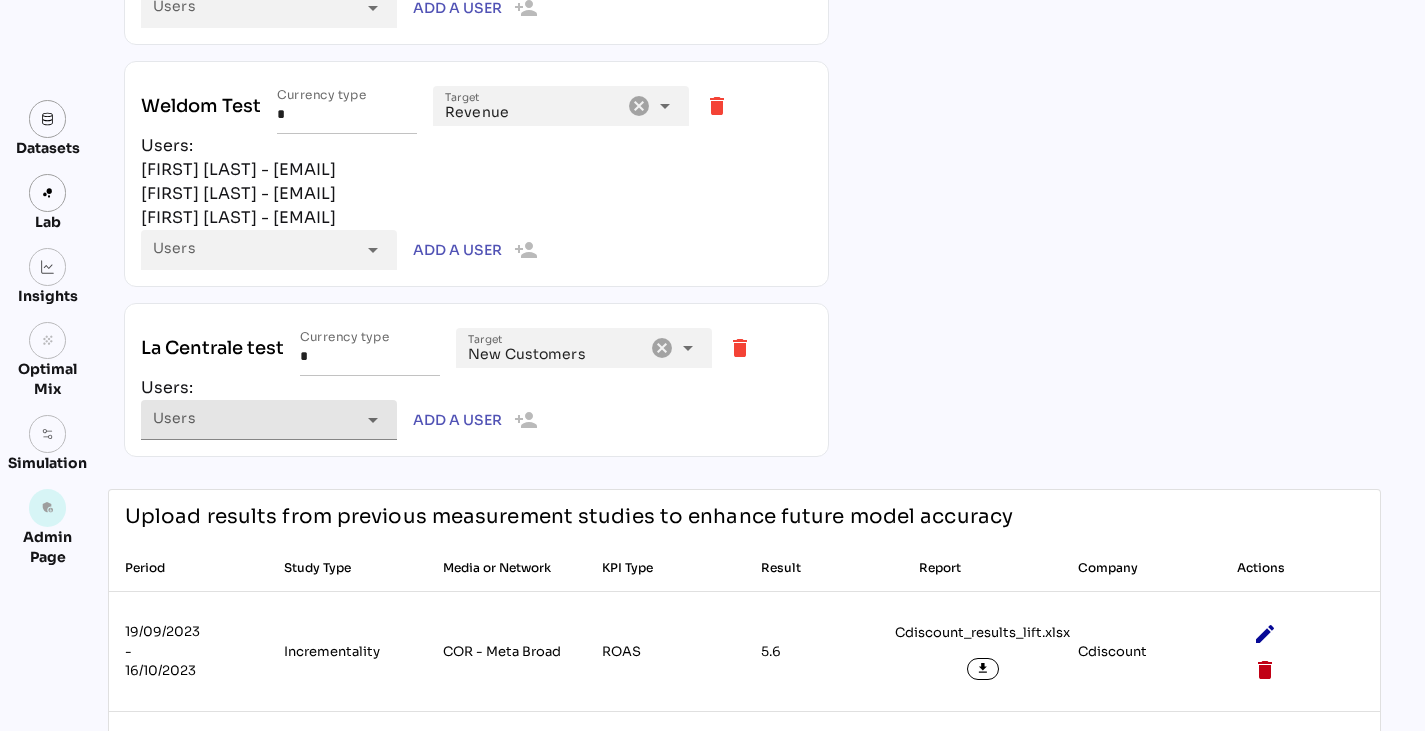 click at bounding box center (254, 427) 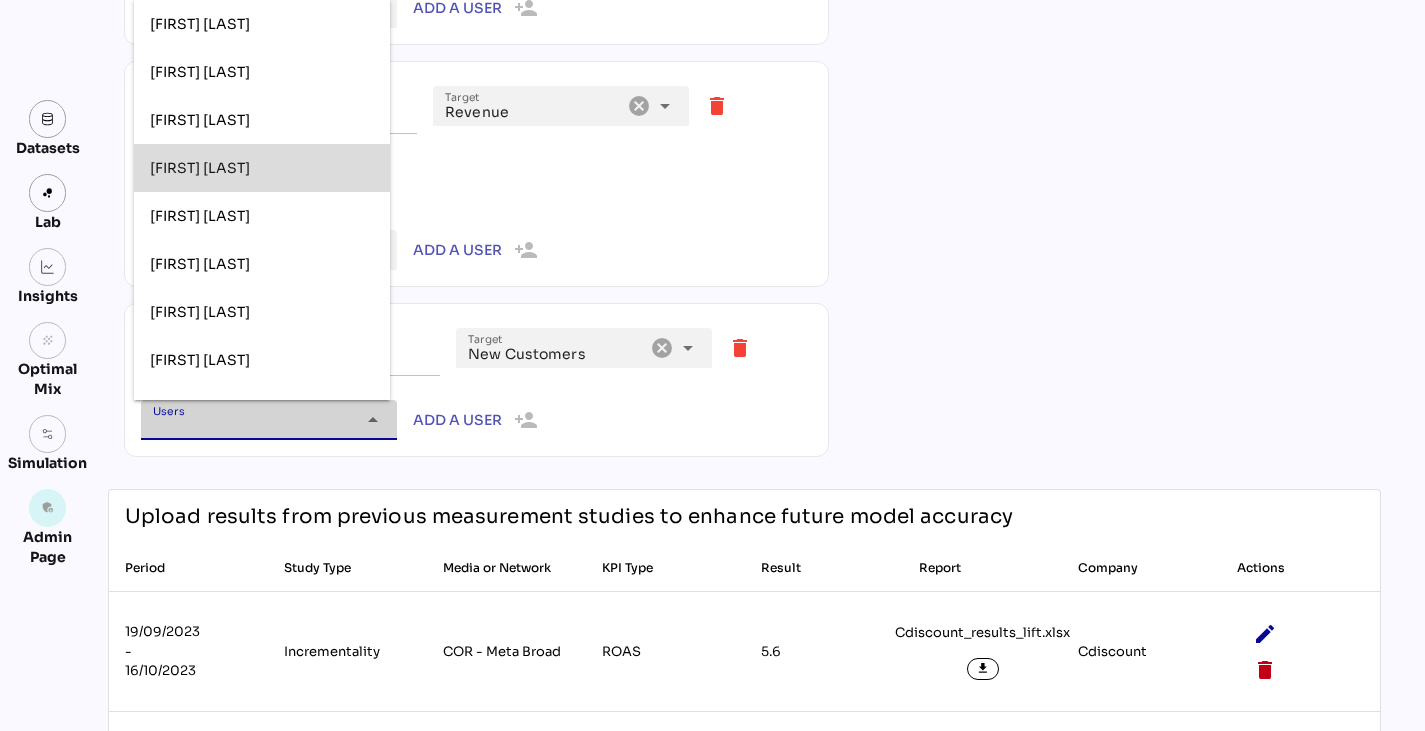 click on "[FIRST] [LAST]" at bounding box center [262, 168] 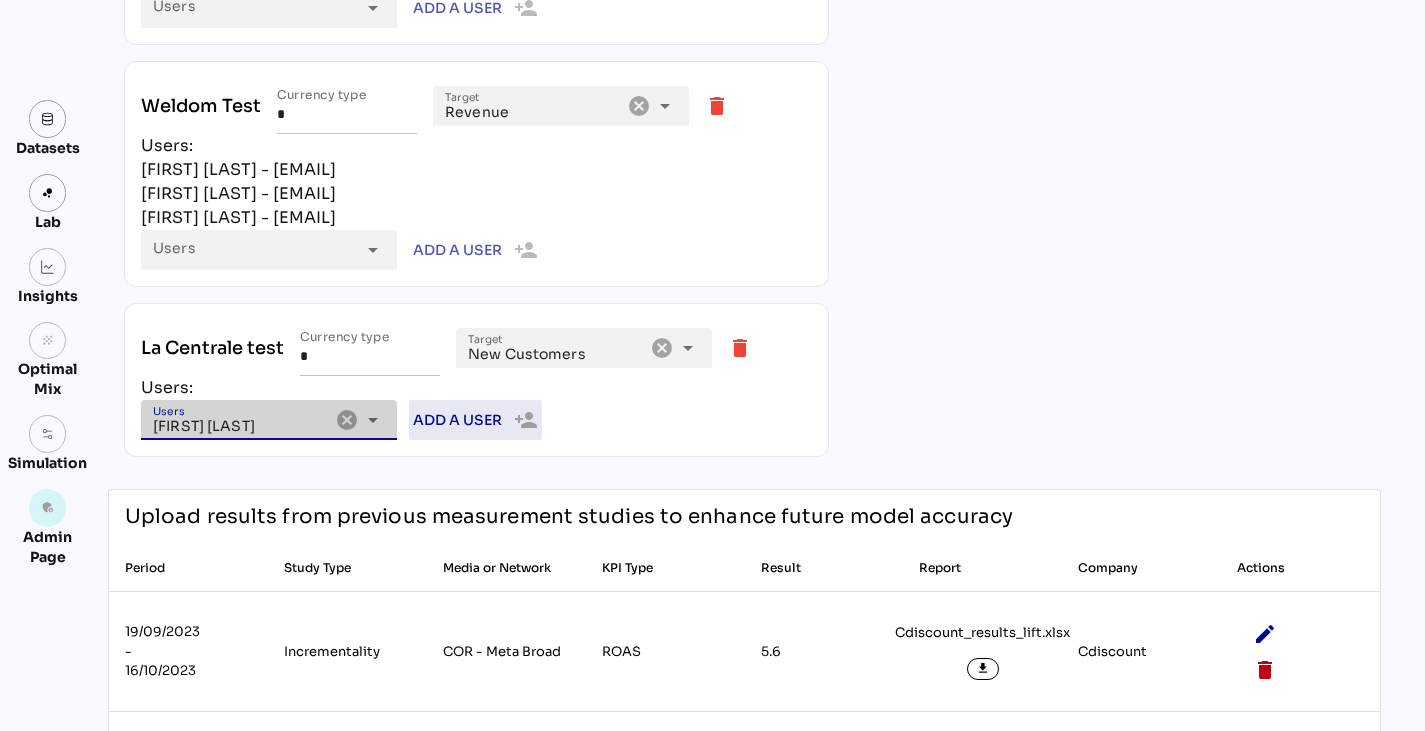 click on "person_add" at bounding box center (520, 420) 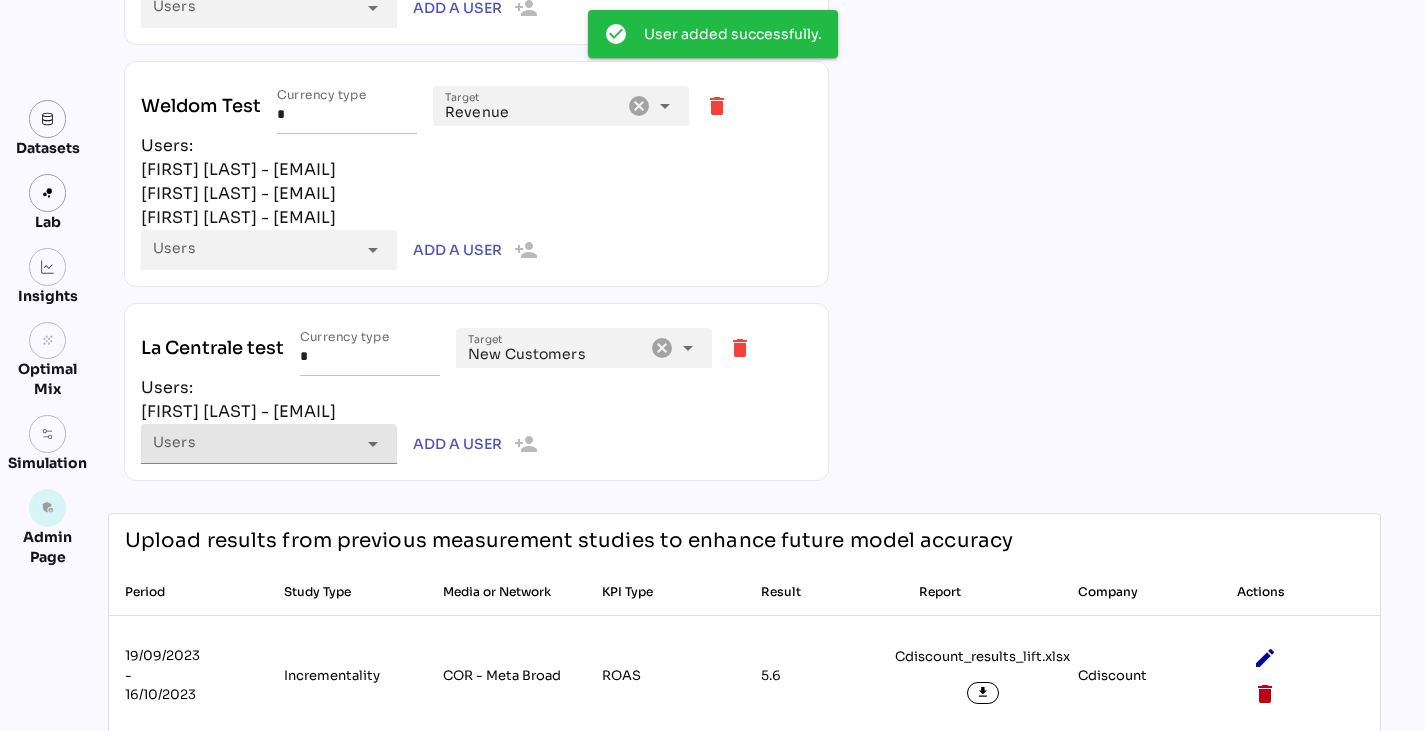 click at bounding box center [254, 451] 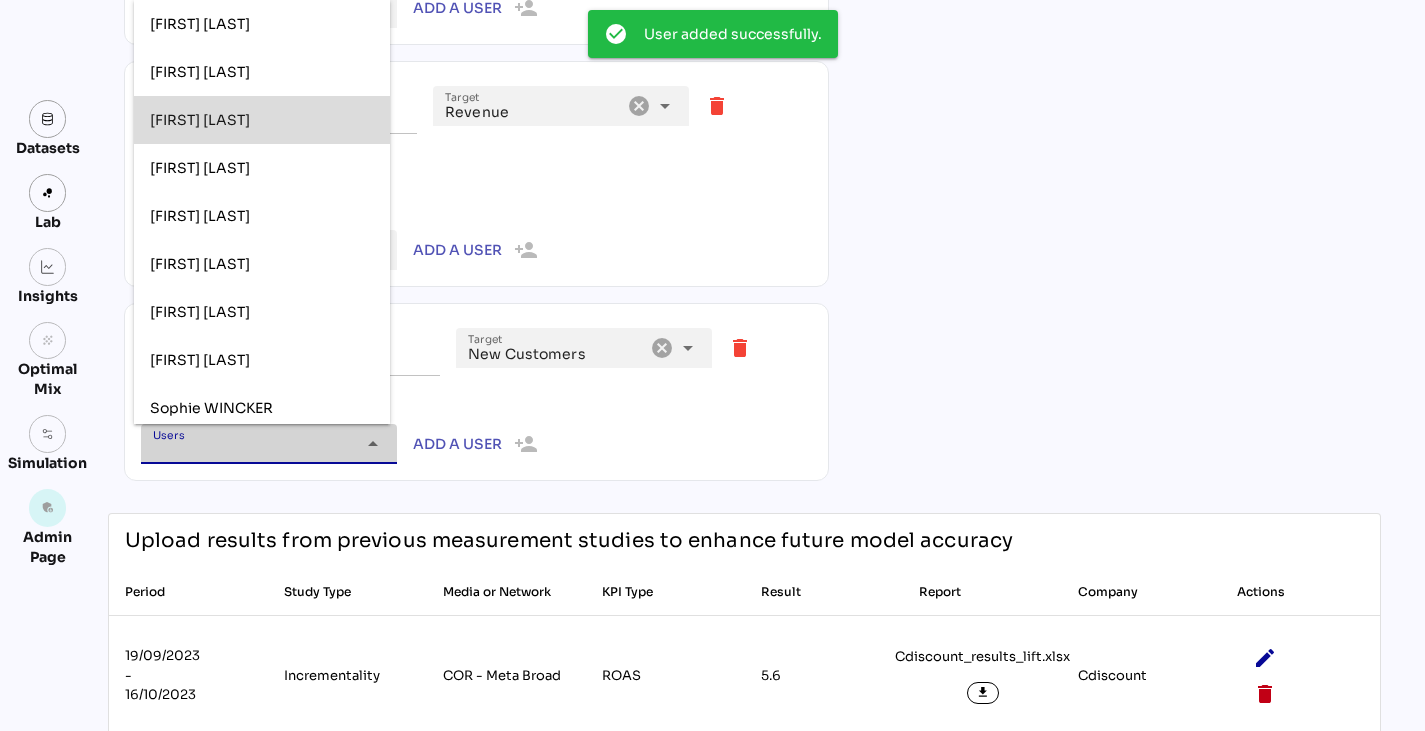 click on "[FIRST] [LAST]" at bounding box center (262, 120) 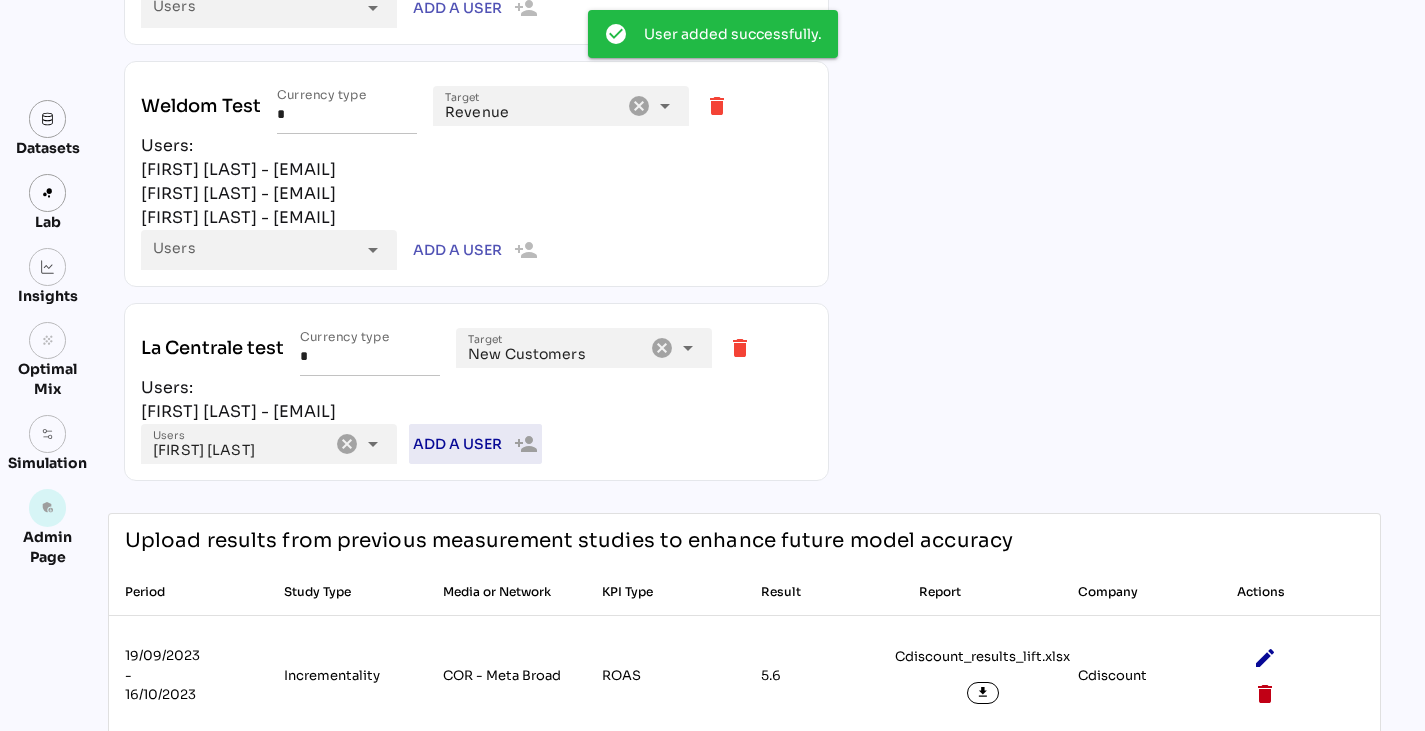 click on "Add a user" at bounding box center (457, 444) 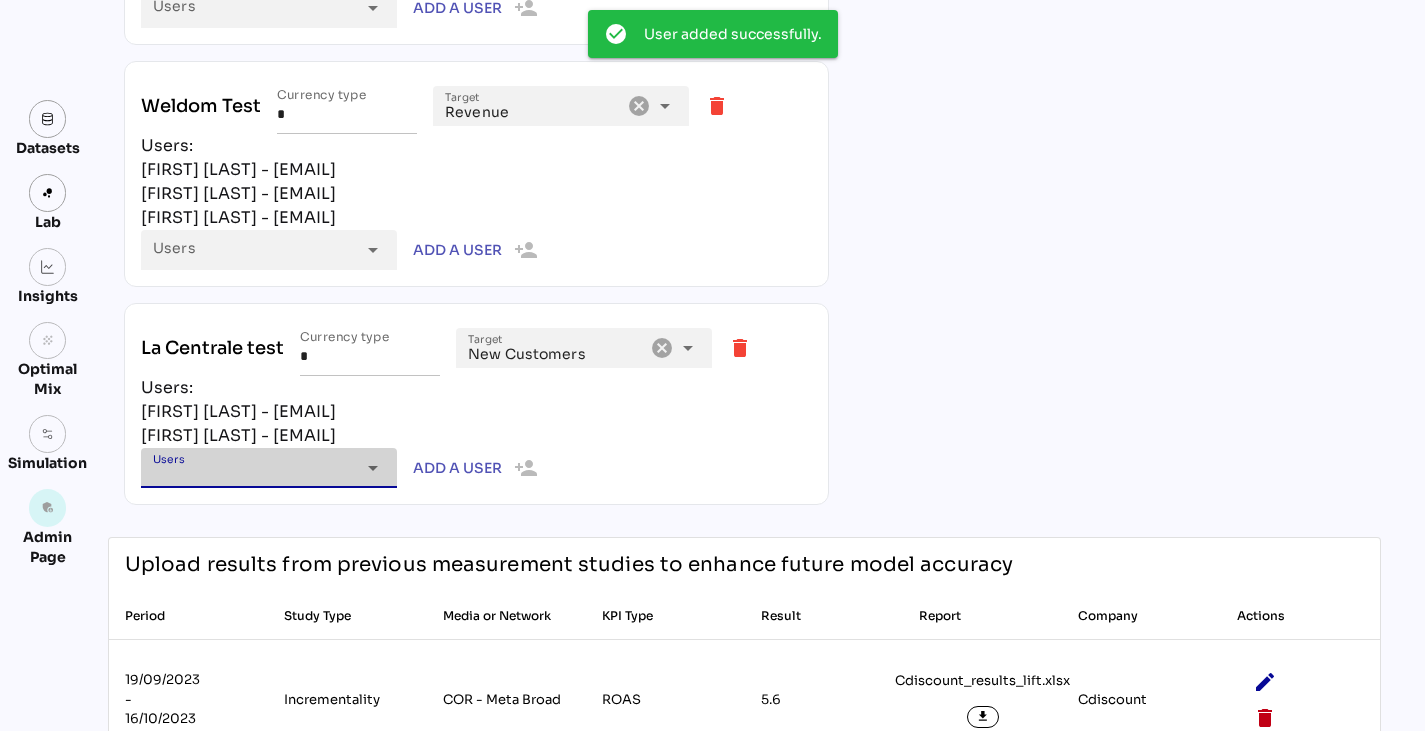 click at bounding box center [254, 475] 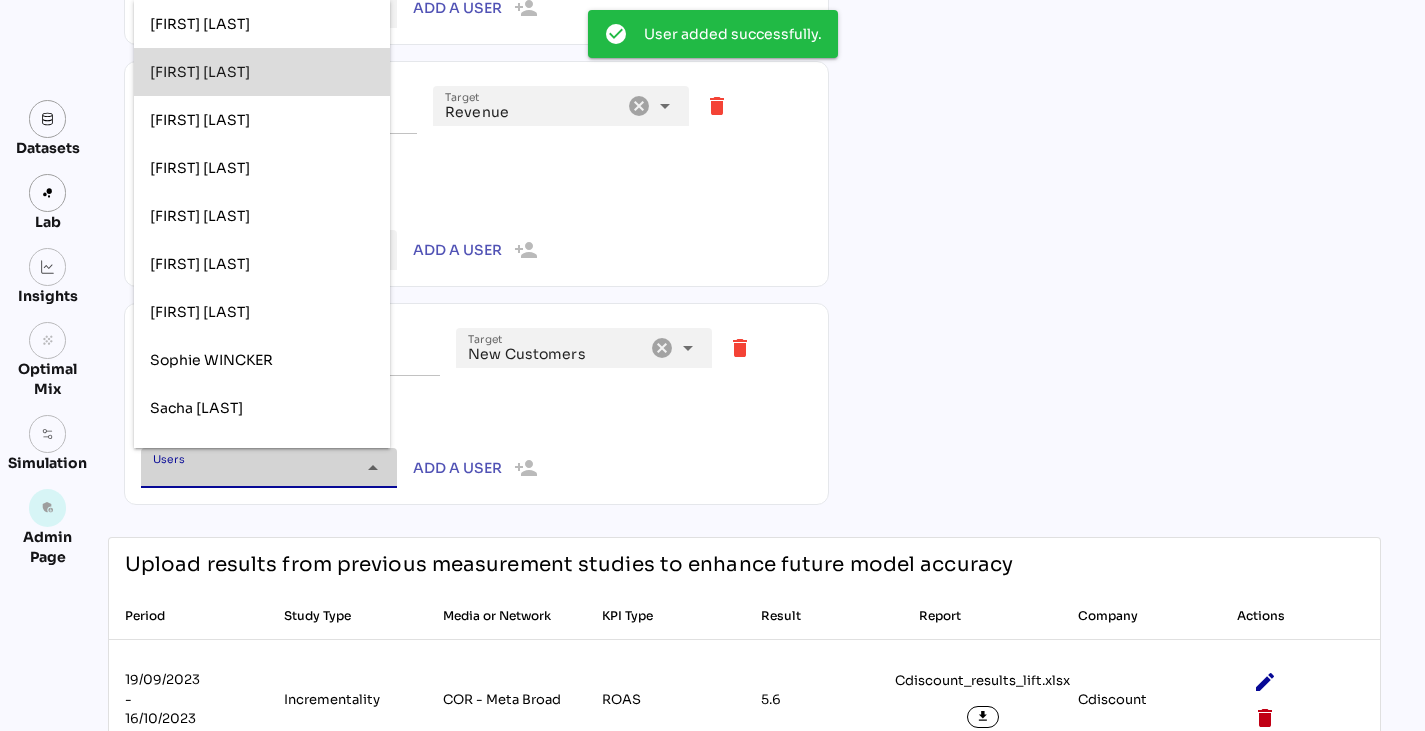 click on "[FIRST] [LAST]" at bounding box center [200, 72] 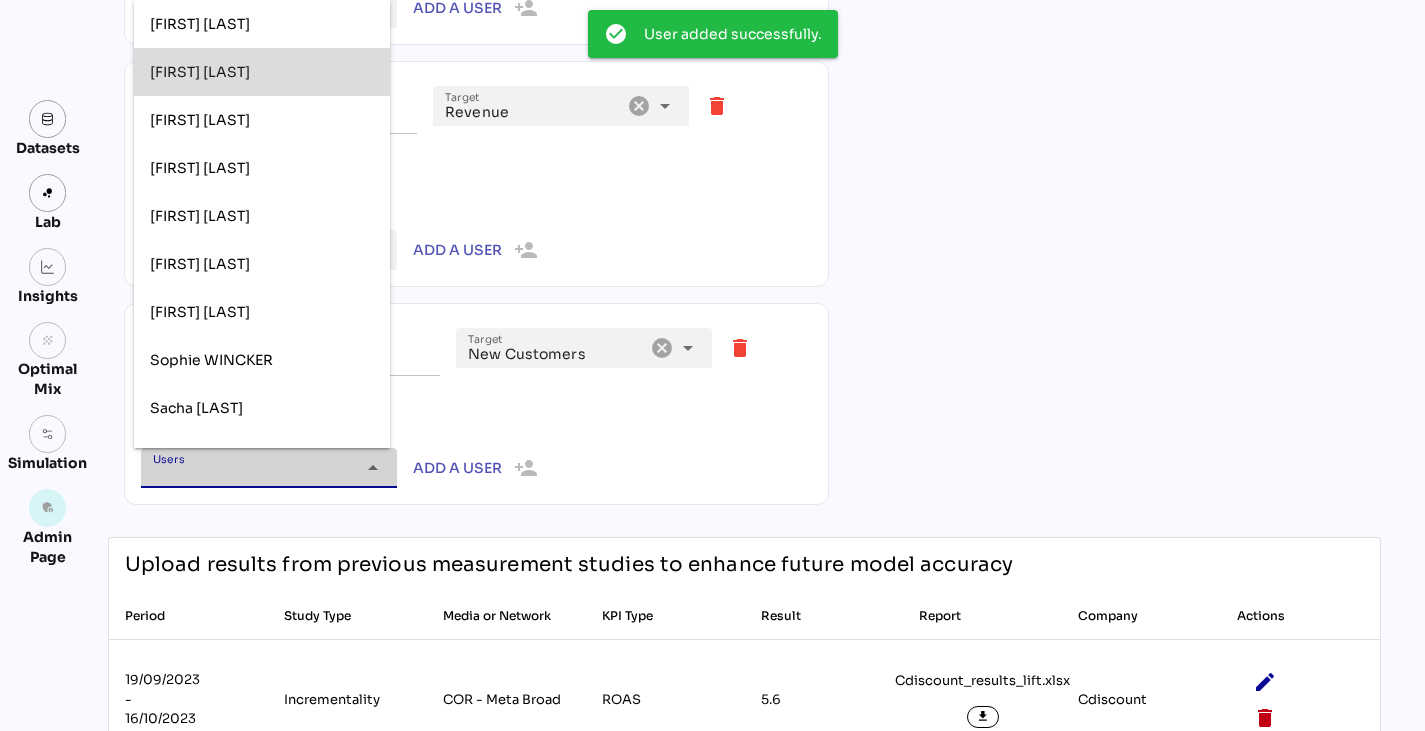 type on "**********" 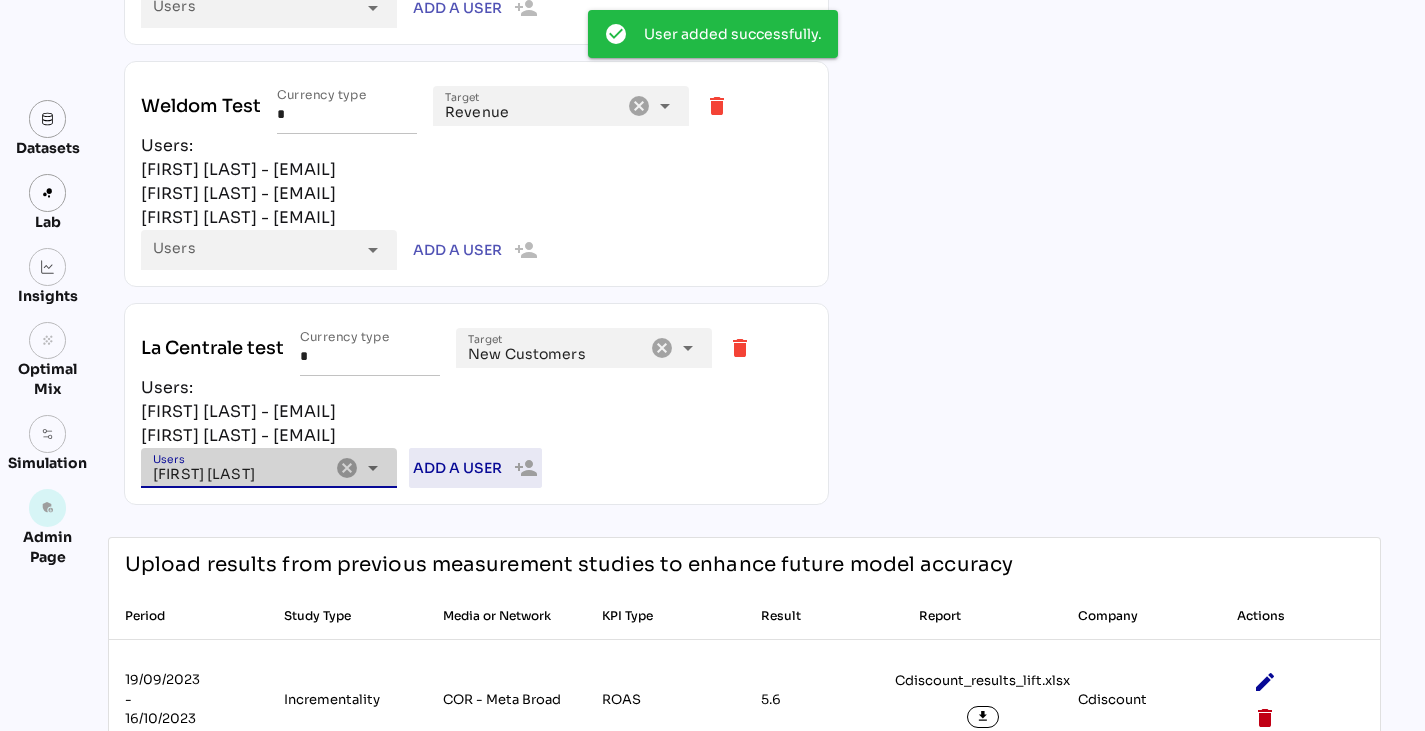click on "Add a user" at bounding box center (457, 468) 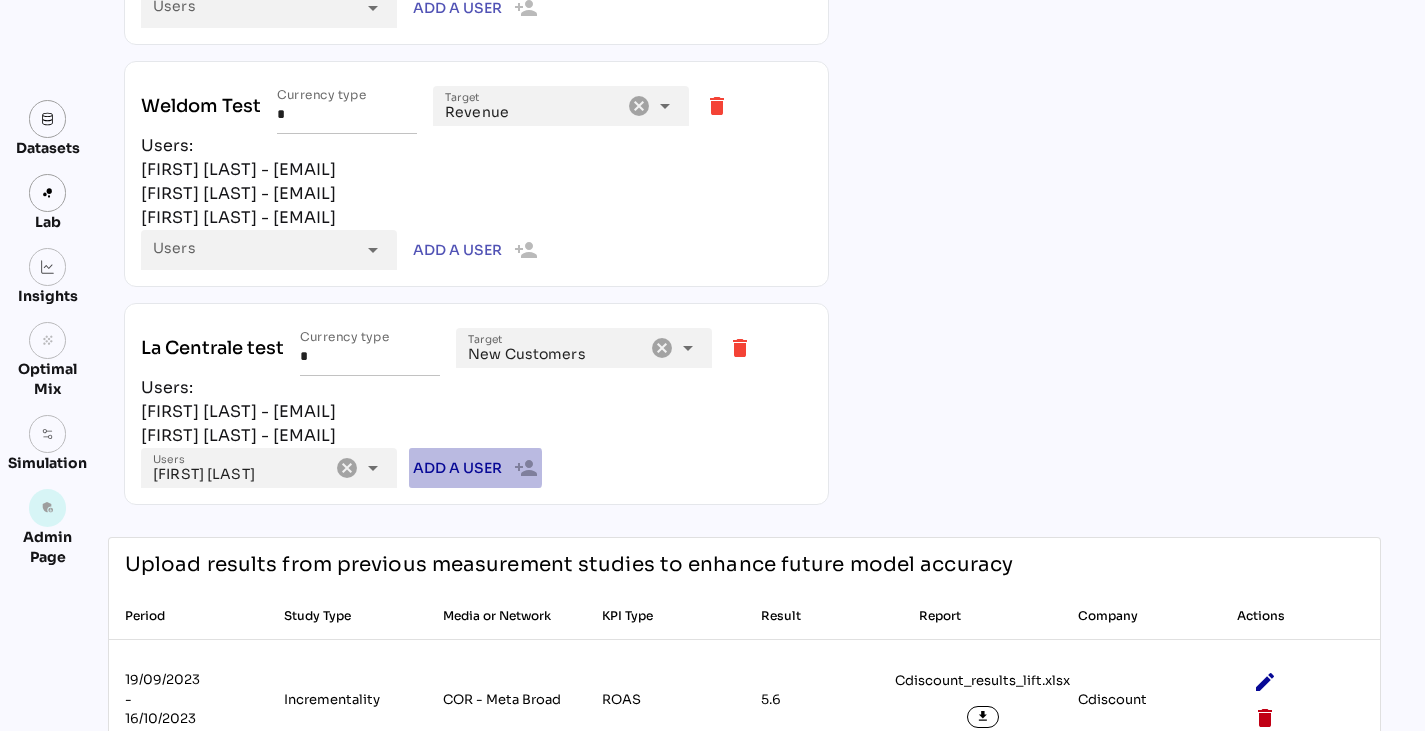 type 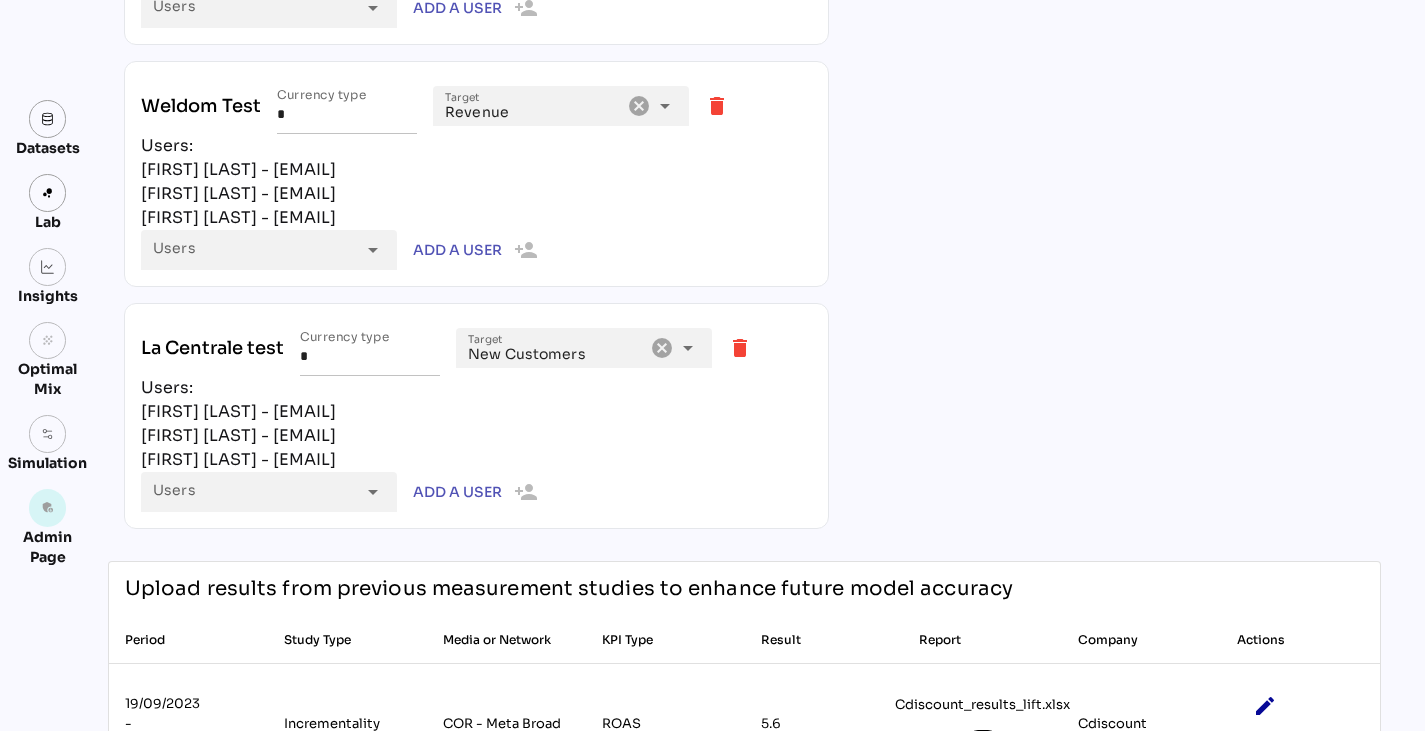 click on "[FIRST] [LAST] - [EMAIL] [FIRST] [LAST] [EMAIL] [FIRST] [LAST] [EMAIL] [FIRST] [LAST] [EMAIL] [FIRST] [LAST] [EMAIL] delete [FIRST] [LAST] [EMAIL] delete [FIRST] [LAST] [EMAIL] delete [FIRST] [LAST] [EMAIL] delete [FIRST] [LAST] [EMAIL] delete [FIRST] [LAST] [EMAIL] delete [FIRST] [LAST] [EMAIL] delete [FIRST] [LAST] [EMAIL] delete [FIRST] [LAST] [EMAIL] delete [FIRST] [LAST] [EMAIL] delete [FIRST] [LAST] [EMAIL] delete [FIRST] [LAST] [EMAIL] delete [FIRST] [LAST] [EMAIL] delete [FIRST] [LAST] [EMAIL] delete [FIRST] [LAST] [EMAIL] delete [FIRST] [LAST] [EMAIL] delete [FIRST] [LAST] [EMAIL]" at bounding box center [1052, -928] 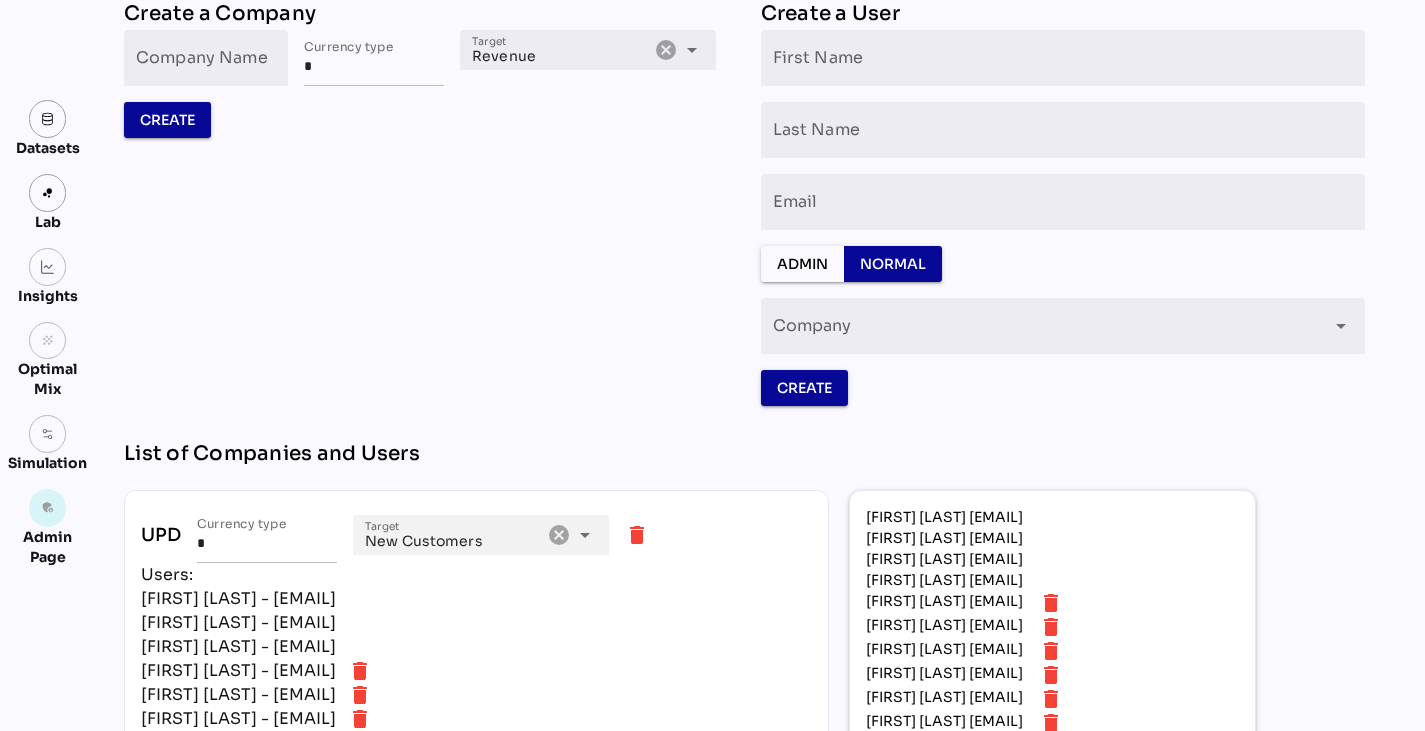 scroll, scrollTop: 0, scrollLeft: 0, axis: both 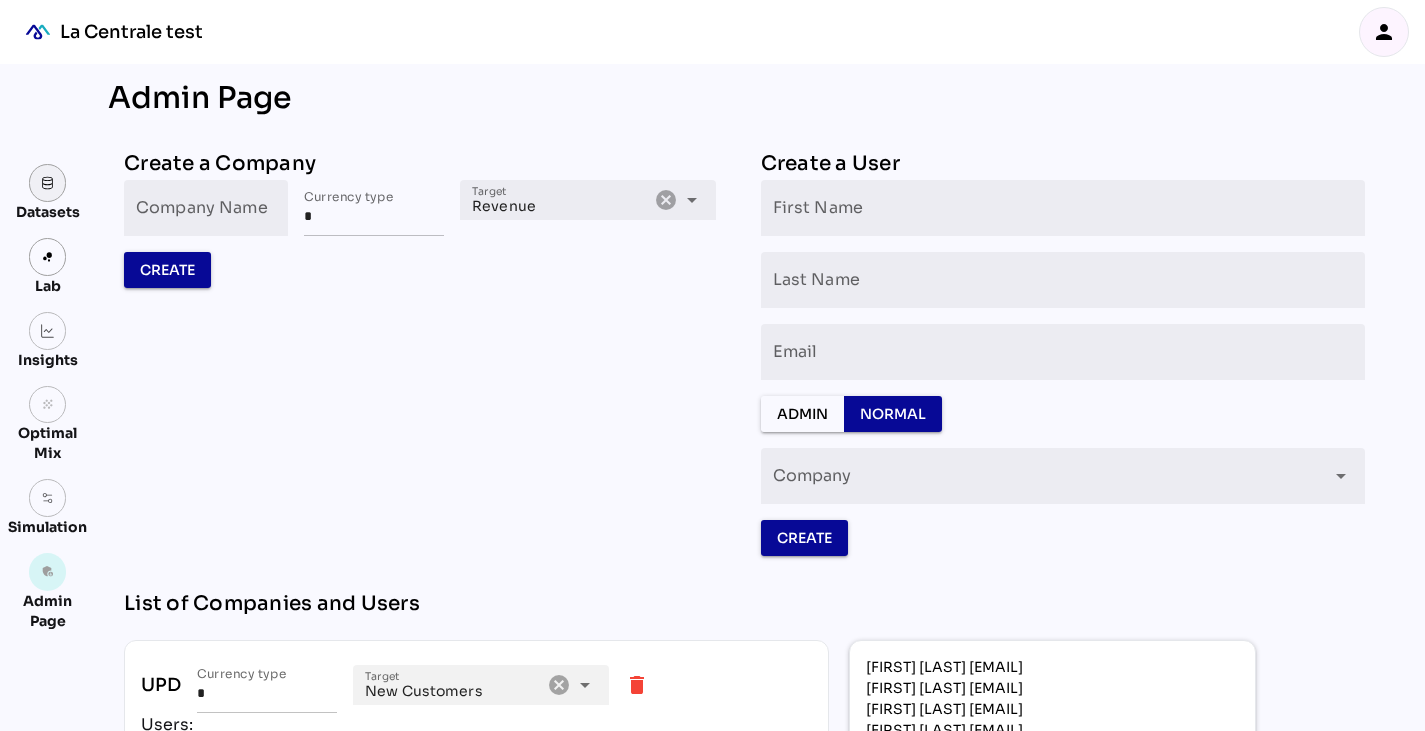 click at bounding box center [48, 183] 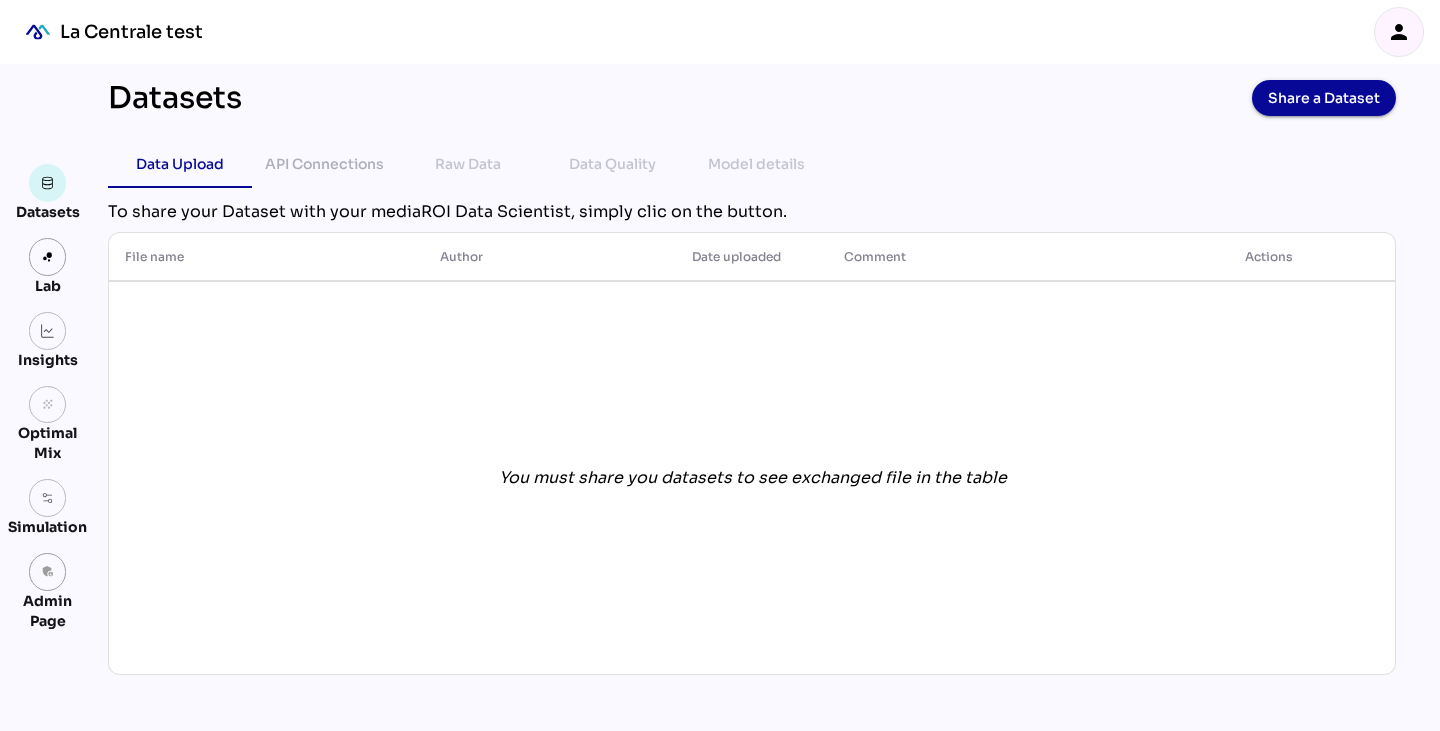 click on "You must share you datasets to see exchanged file in the table" at bounding box center (753, 478) 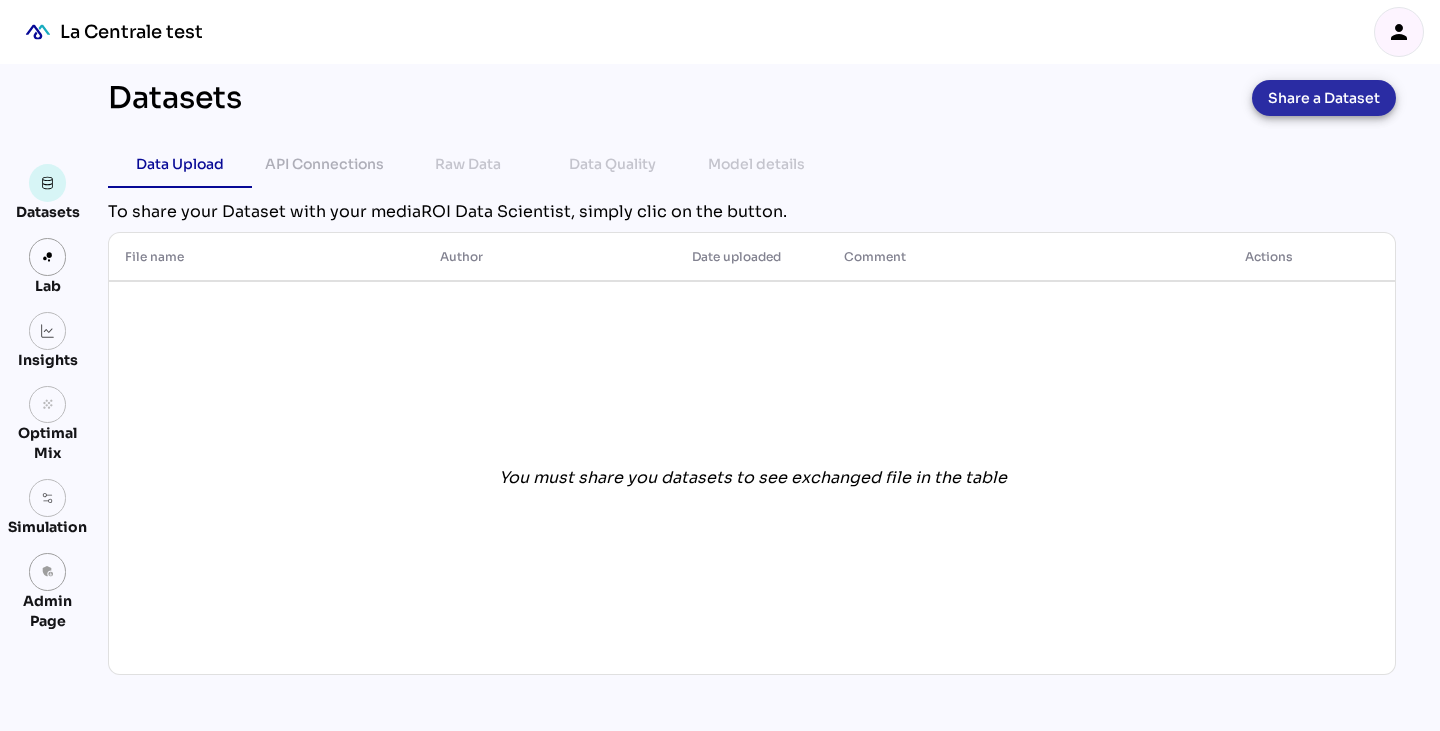 click on "Share a Dataset" at bounding box center (1324, 98) 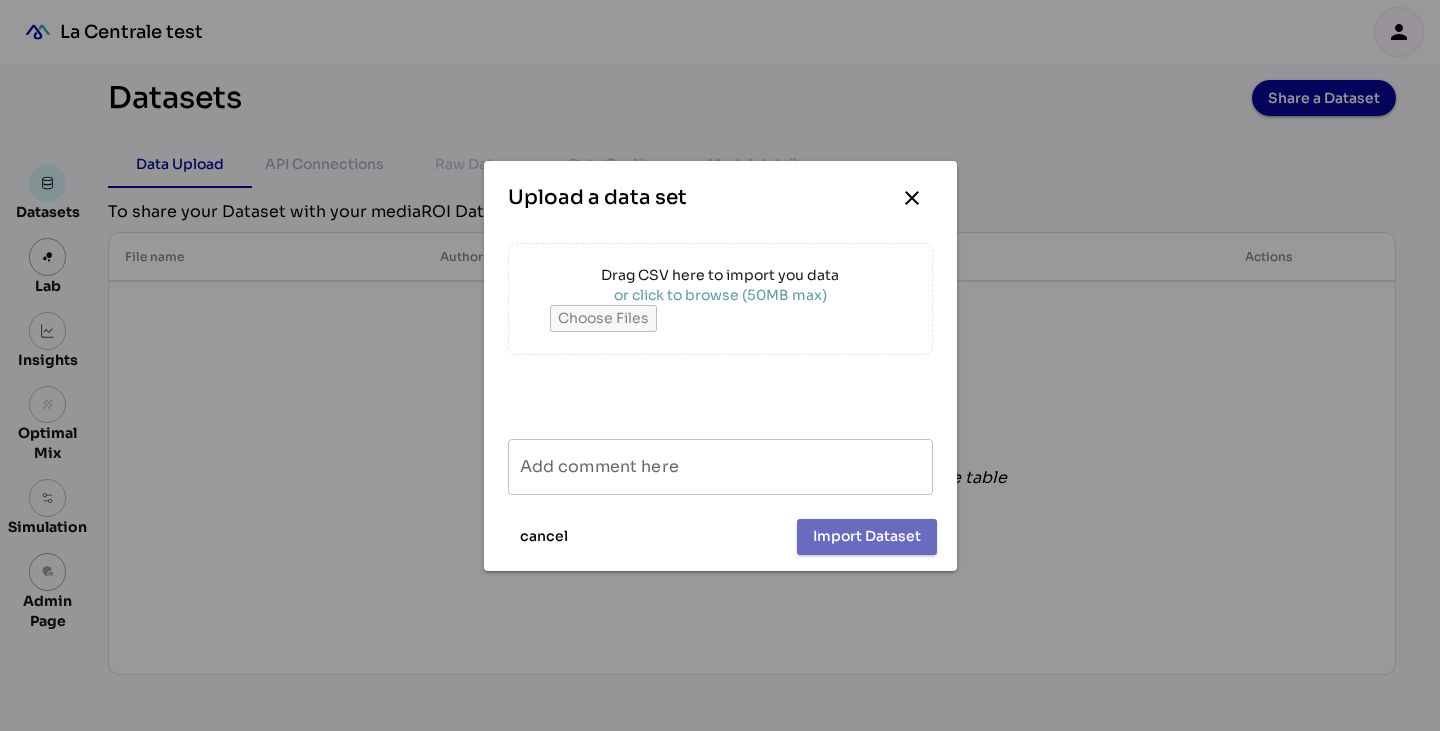 click on "or click to browse (50MB max)" at bounding box center (720, 295) 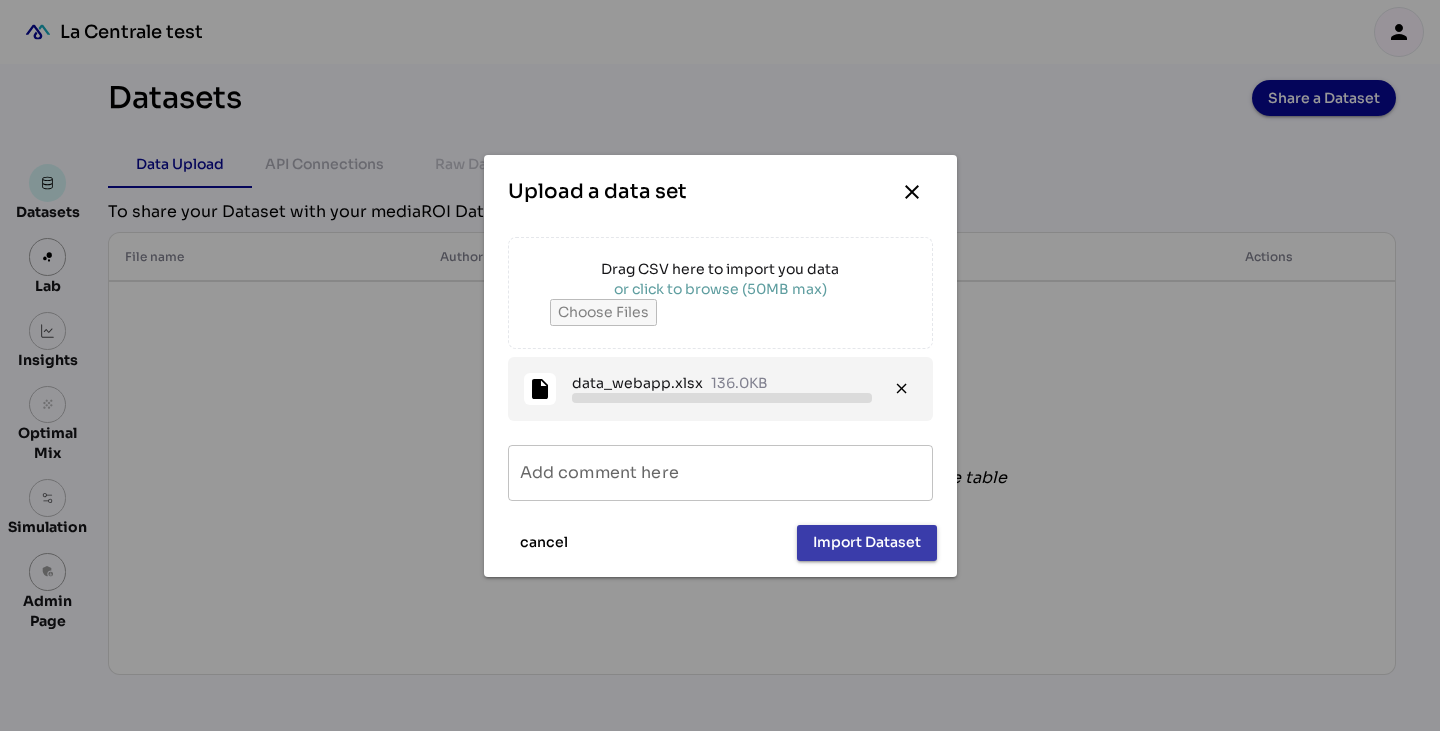 click on "Import Dataset" at bounding box center [867, 543] 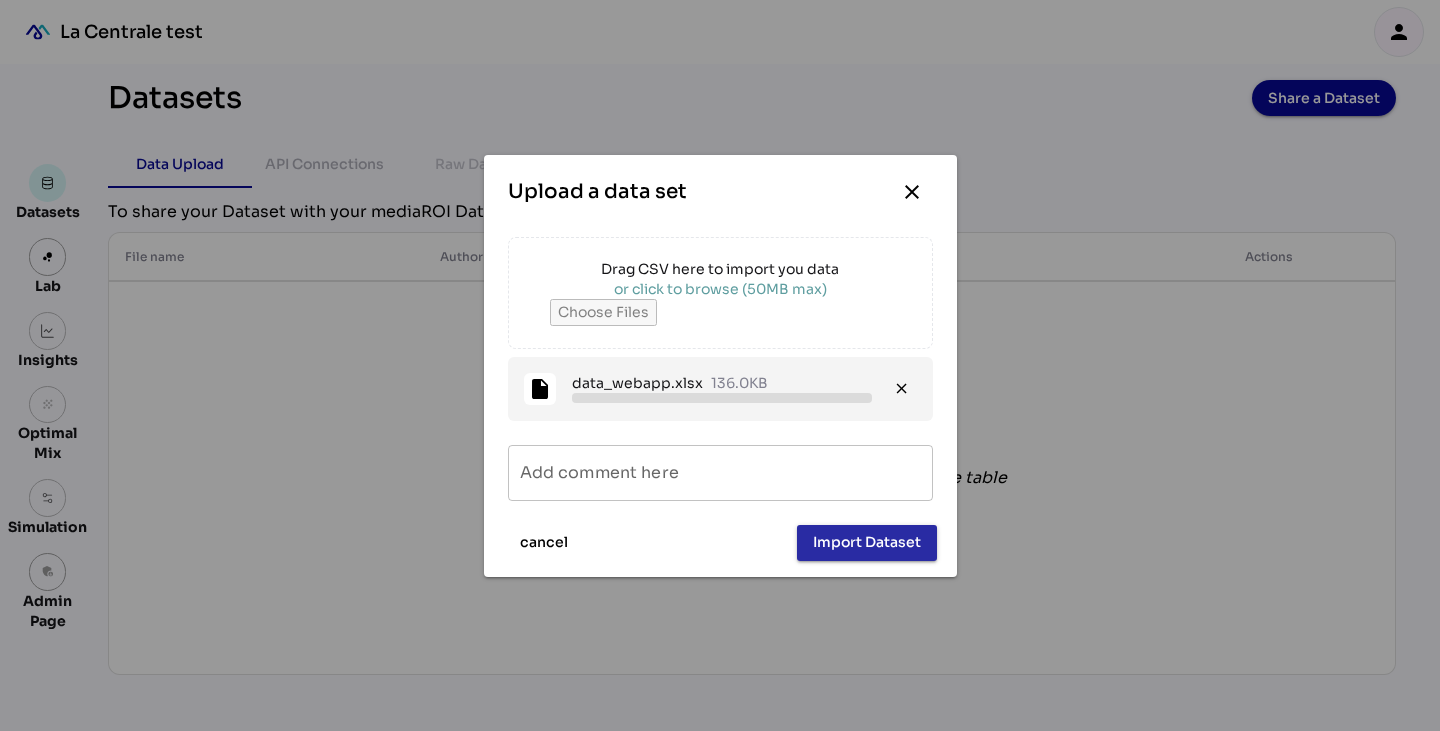 type on "**********" 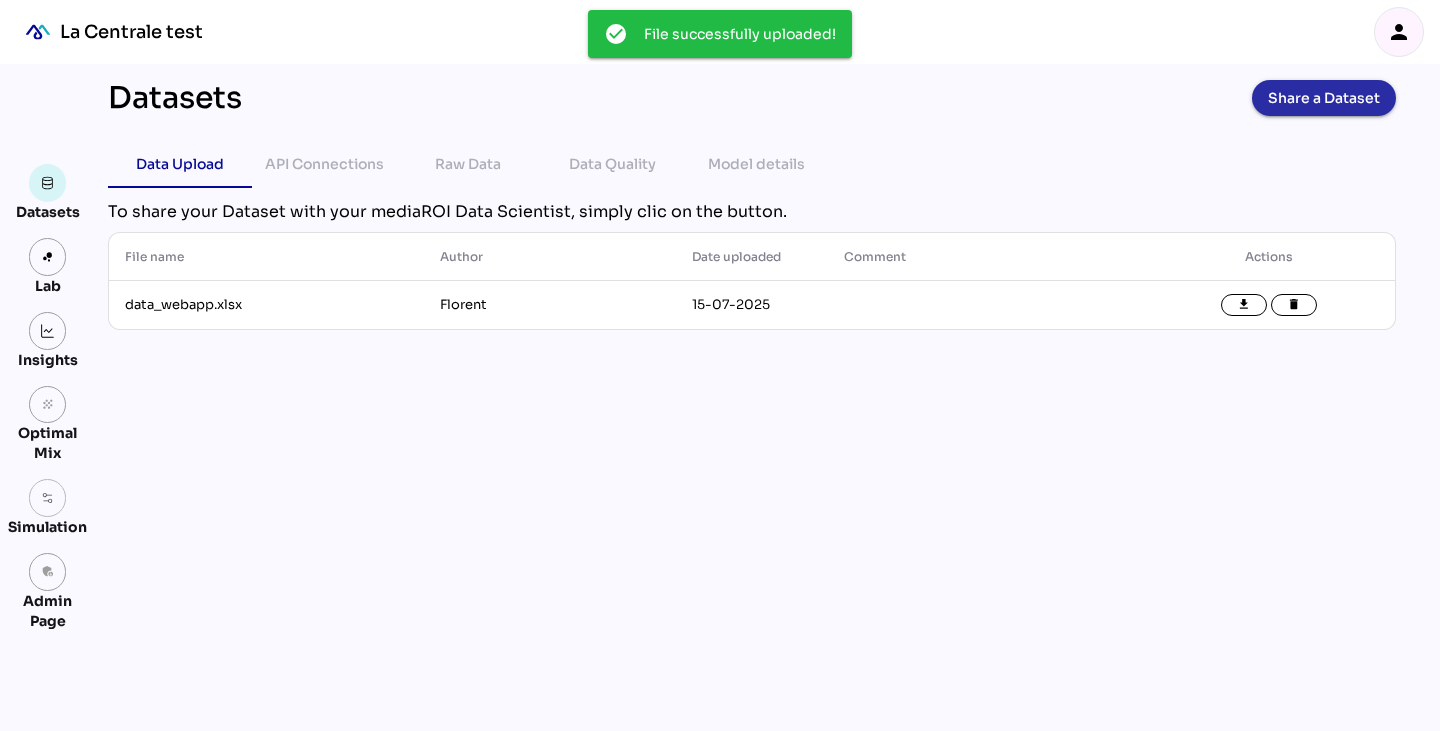 click on "Share a Dataset" at bounding box center [1324, 98] 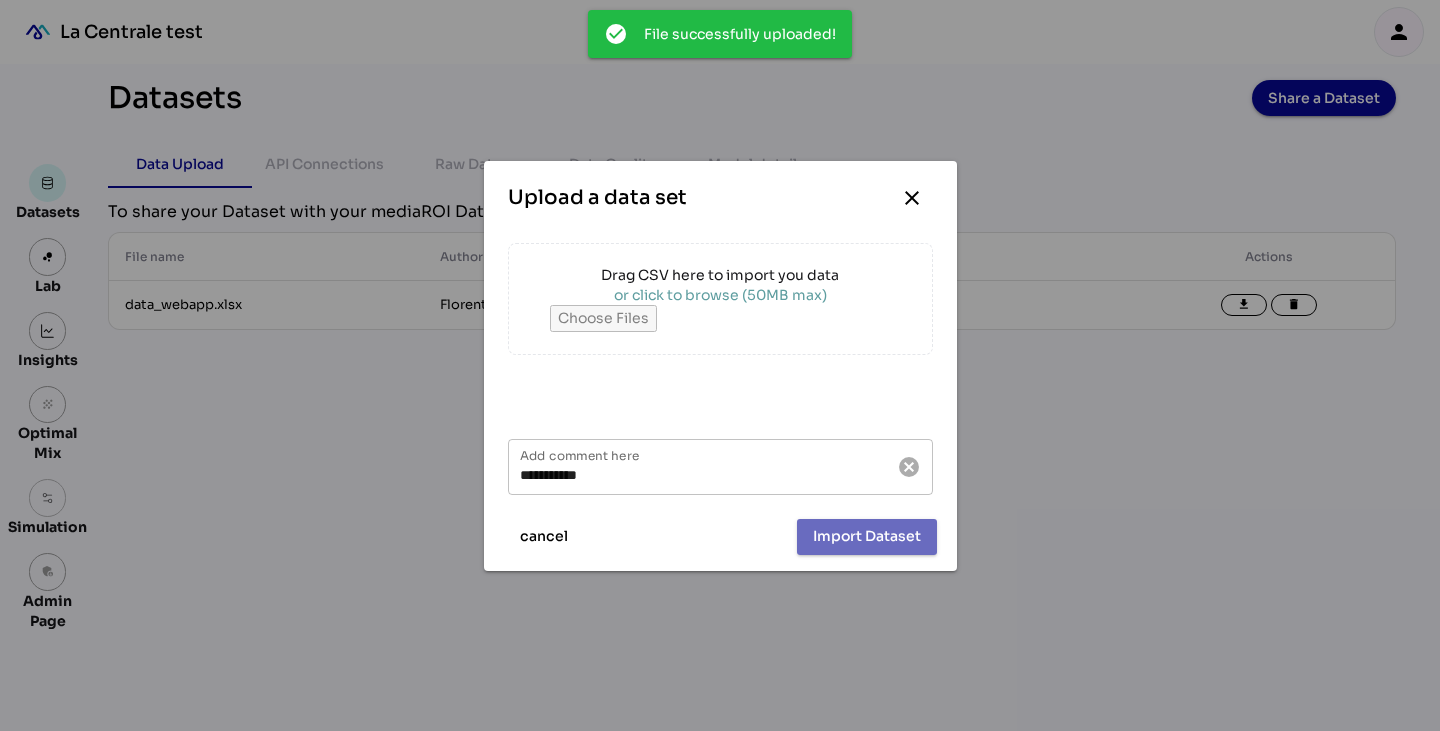 click at bounding box center [720, 318] 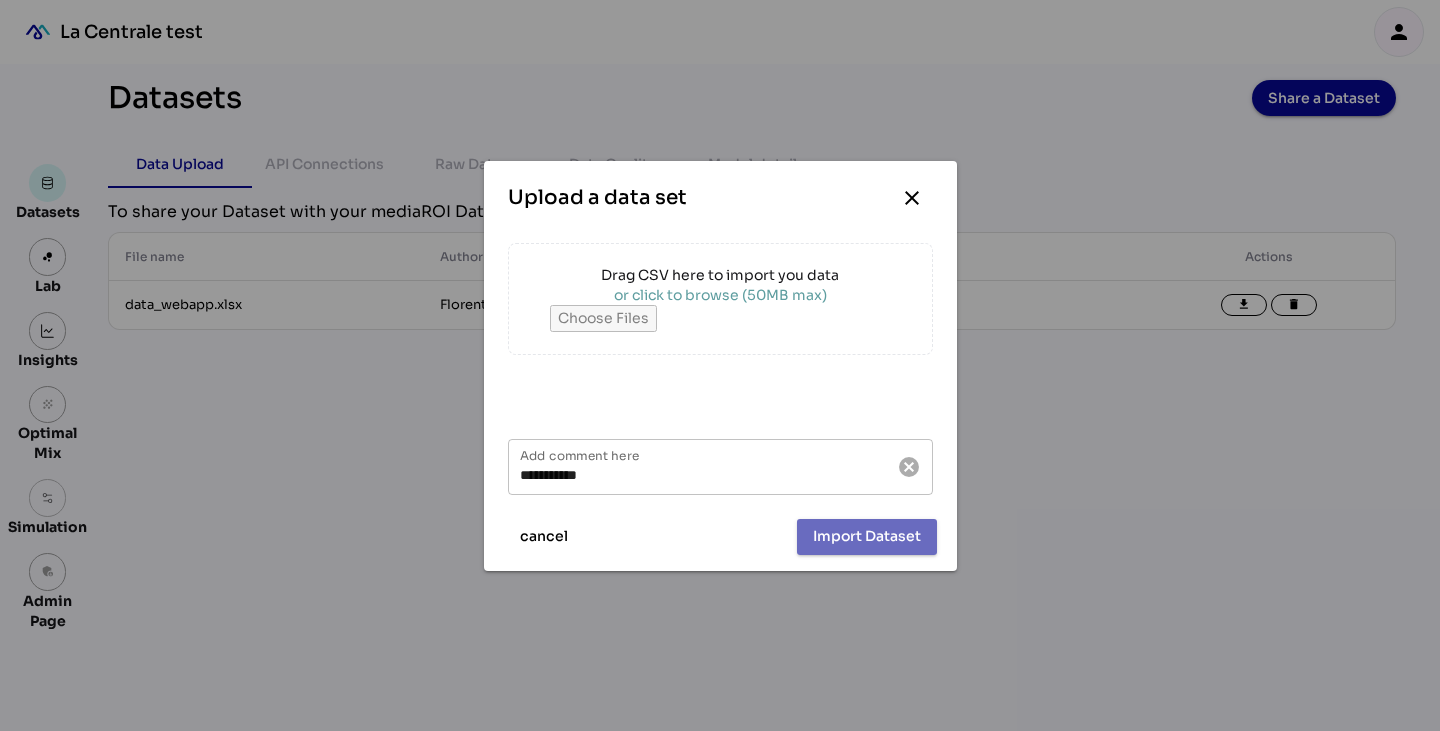 type on "**********" 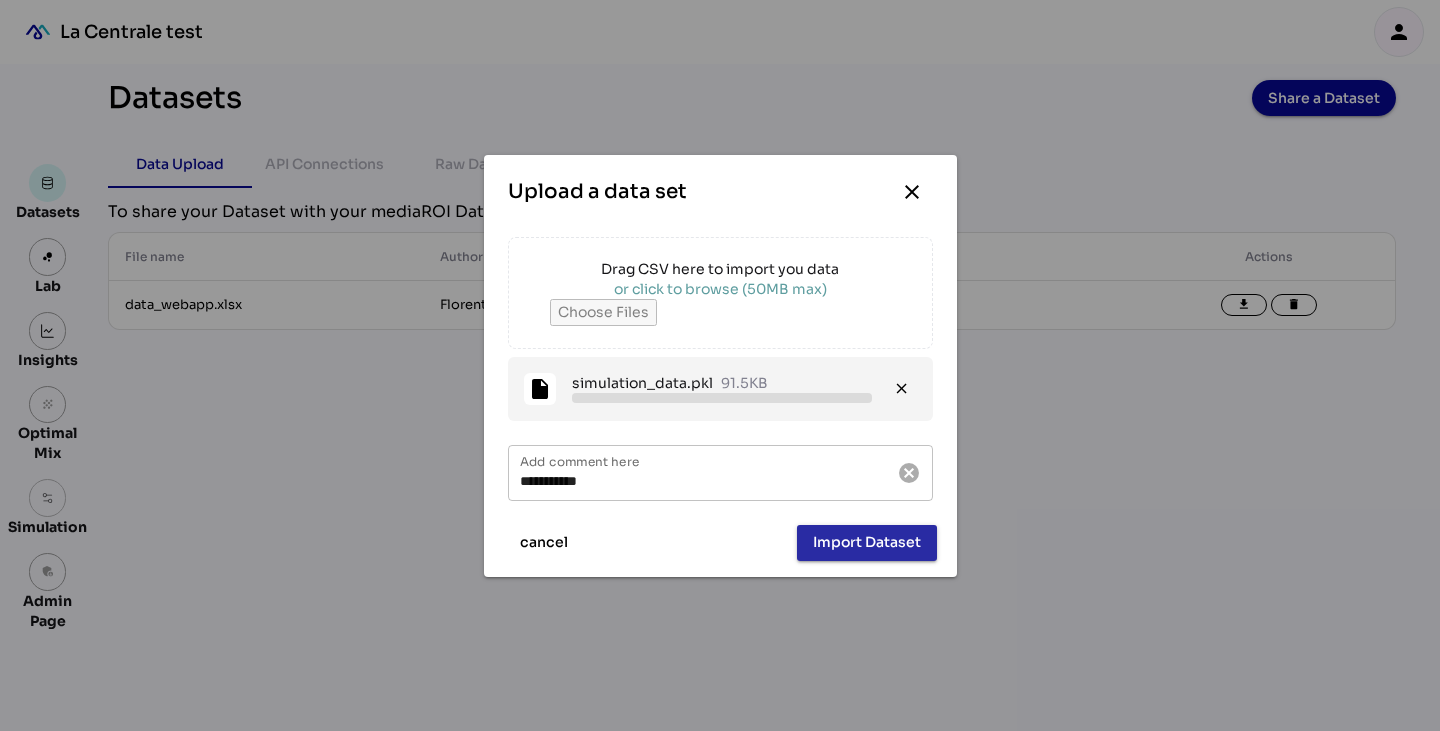 click on "Import Dataset" at bounding box center (867, 542) 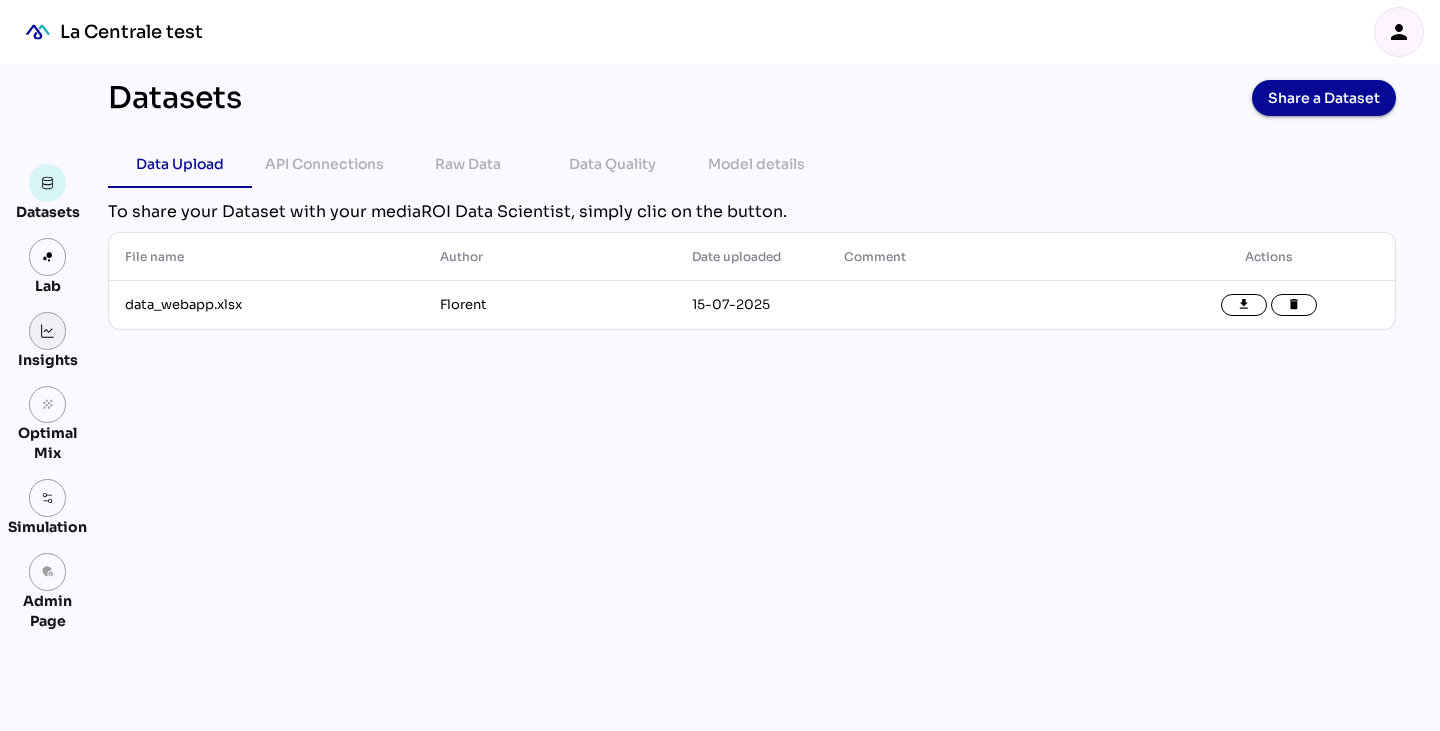 click at bounding box center (48, 331) 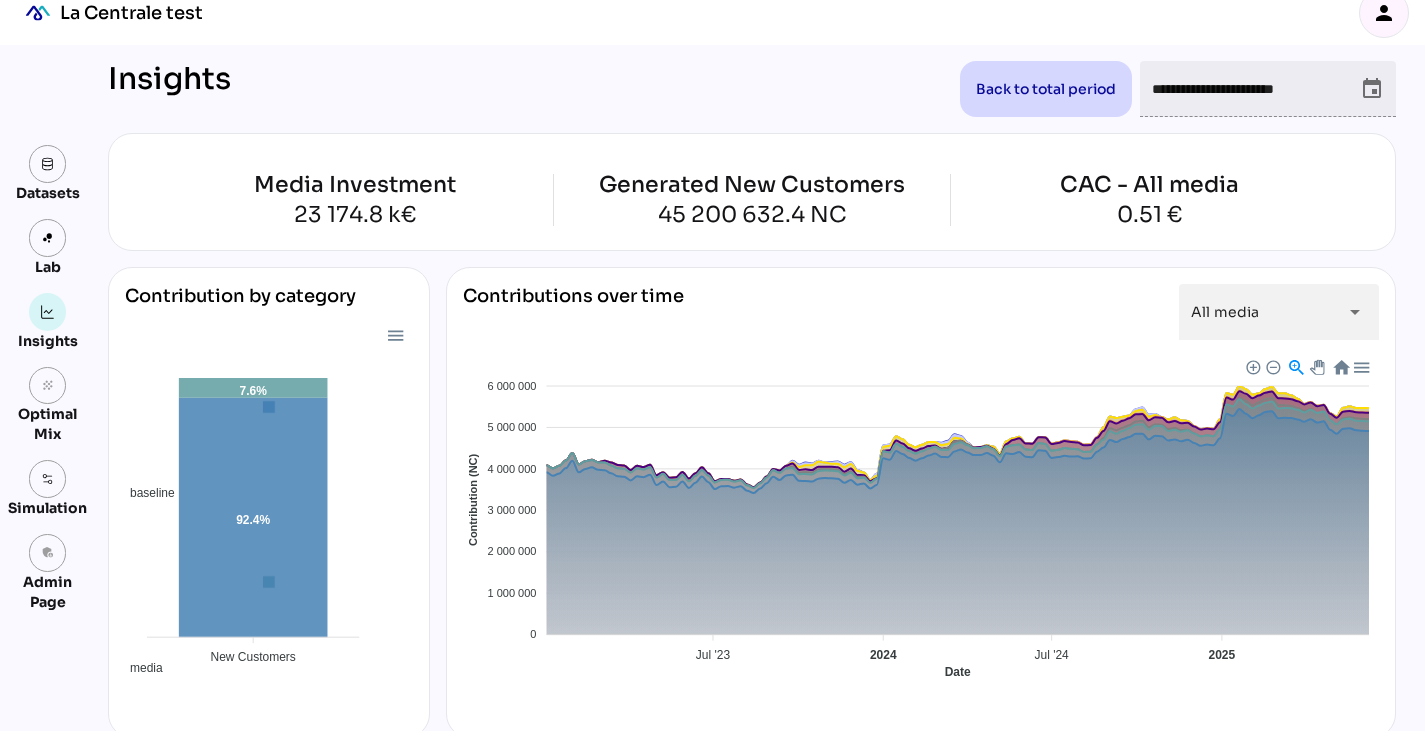 scroll, scrollTop: 0, scrollLeft: 0, axis: both 